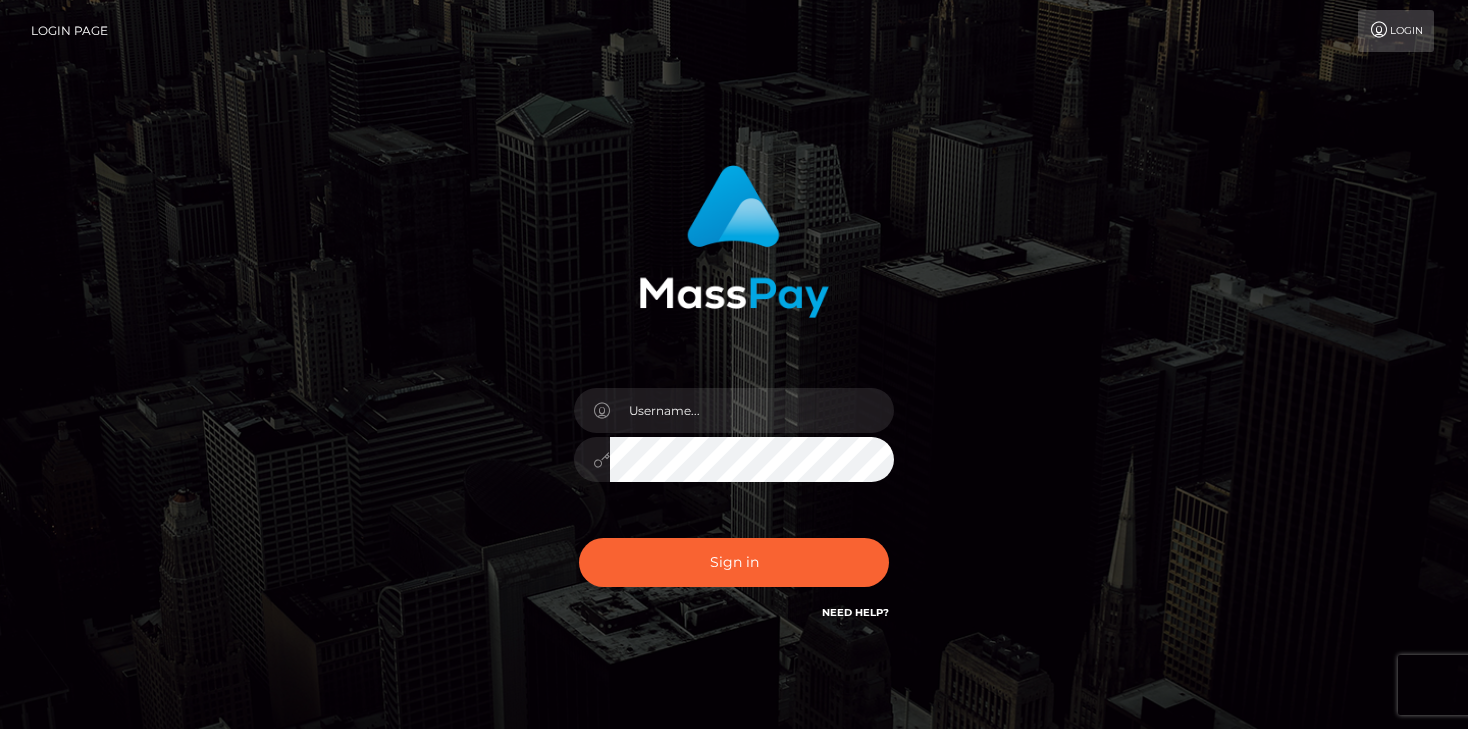 scroll, scrollTop: 0, scrollLeft: 0, axis: both 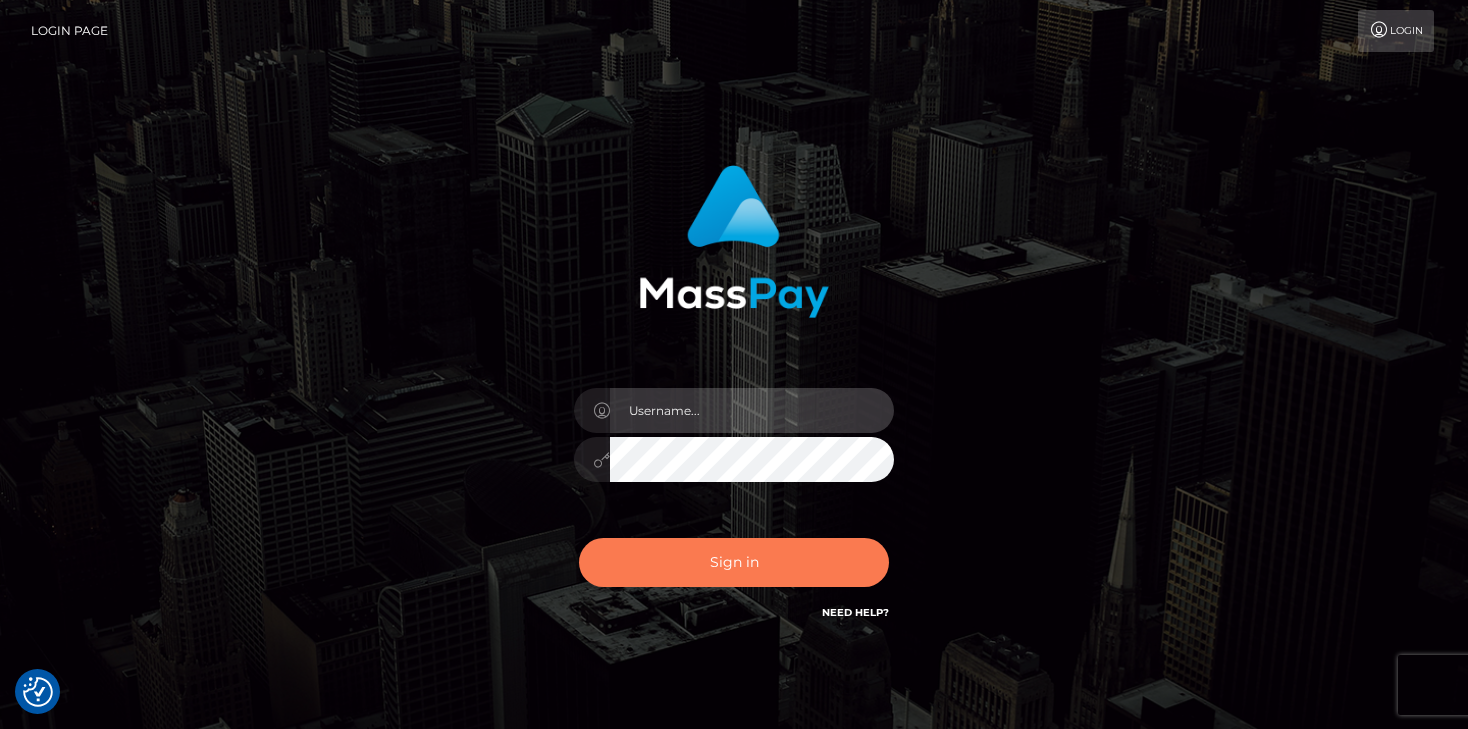 type on "vlad" 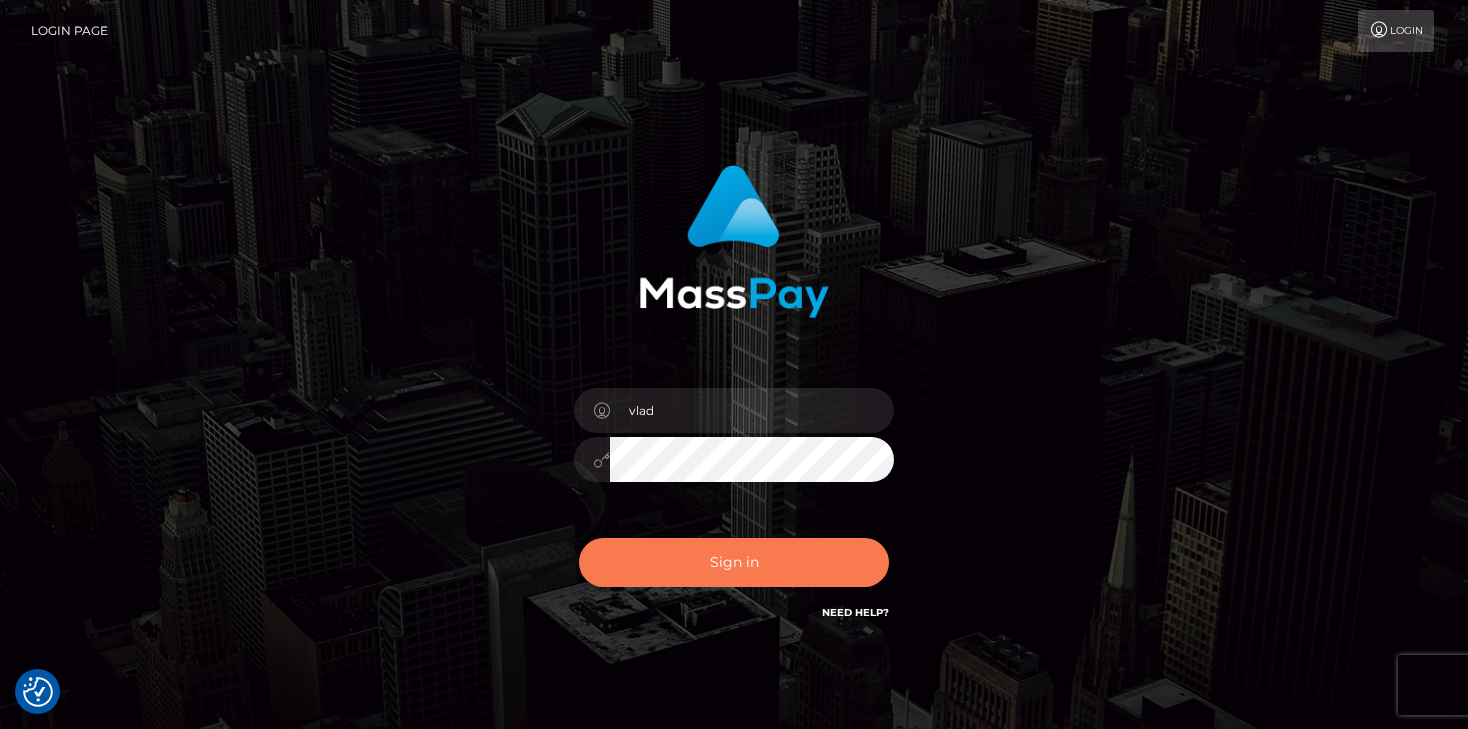 click on "Sign in" at bounding box center (734, 562) 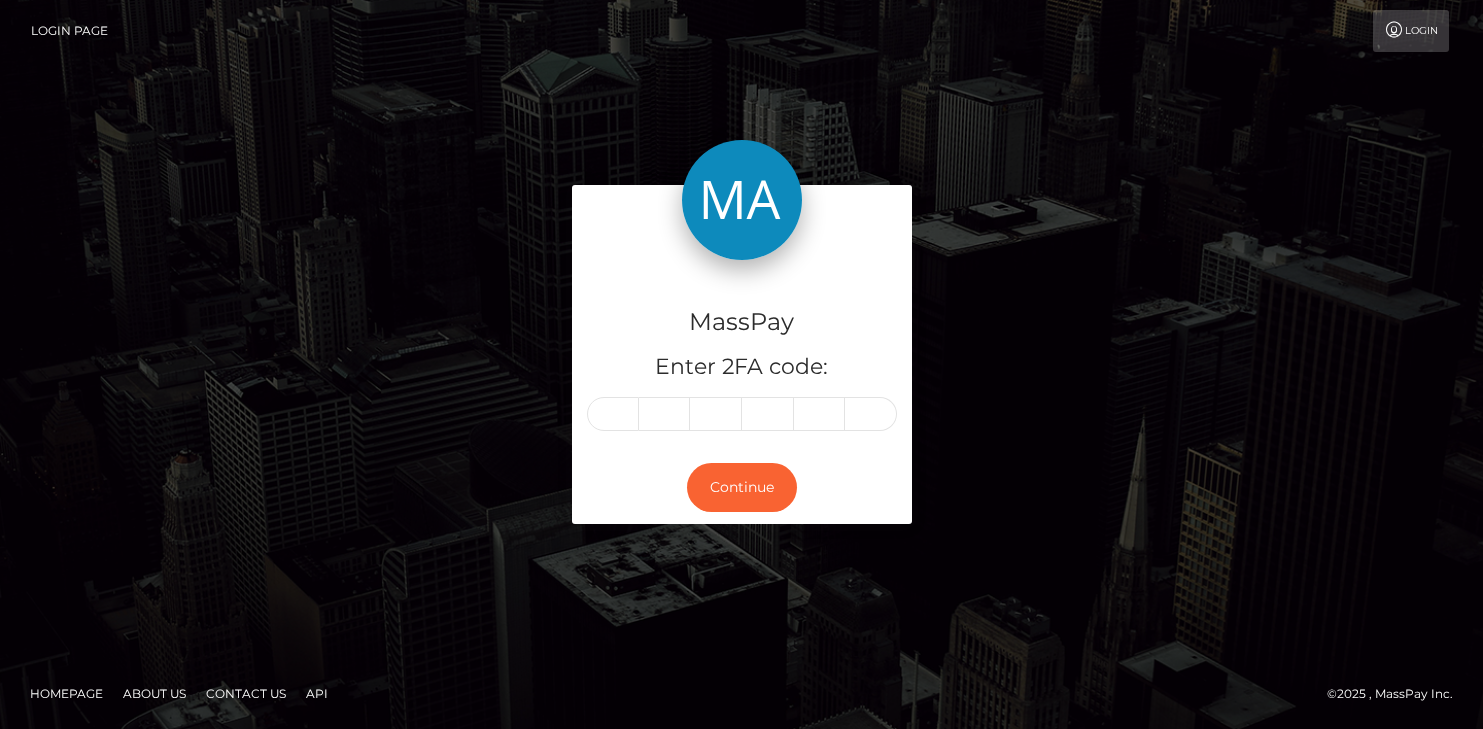 scroll, scrollTop: 0, scrollLeft: 0, axis: both 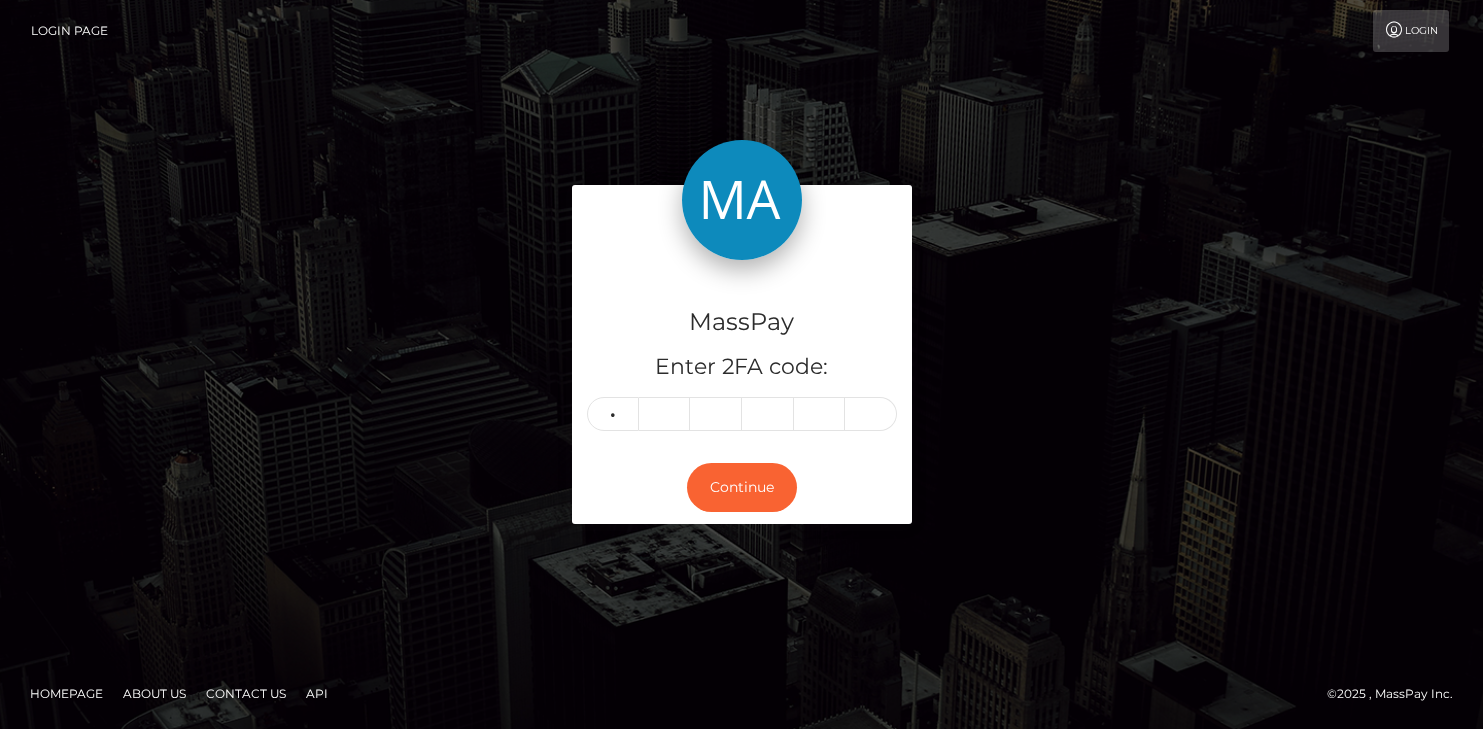 type on "4" 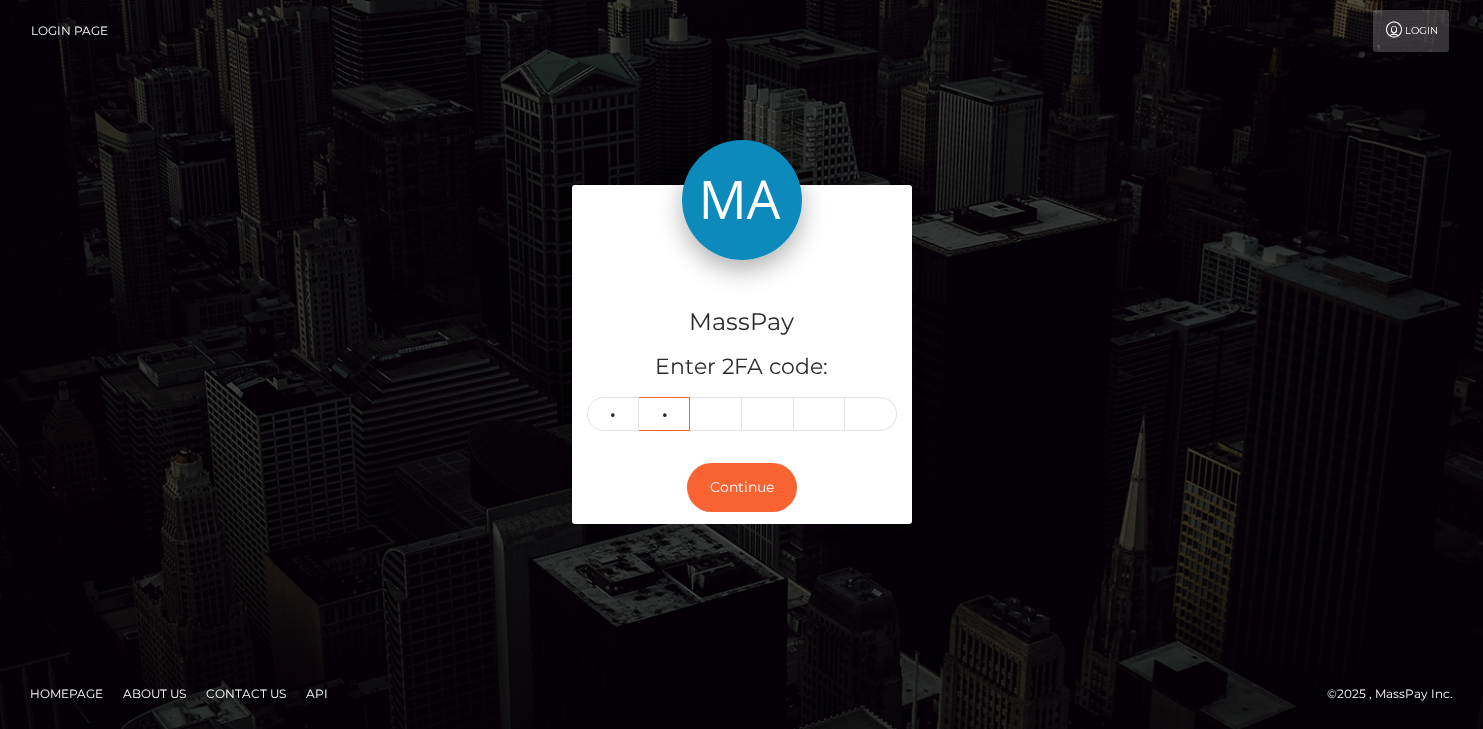 type on "9" 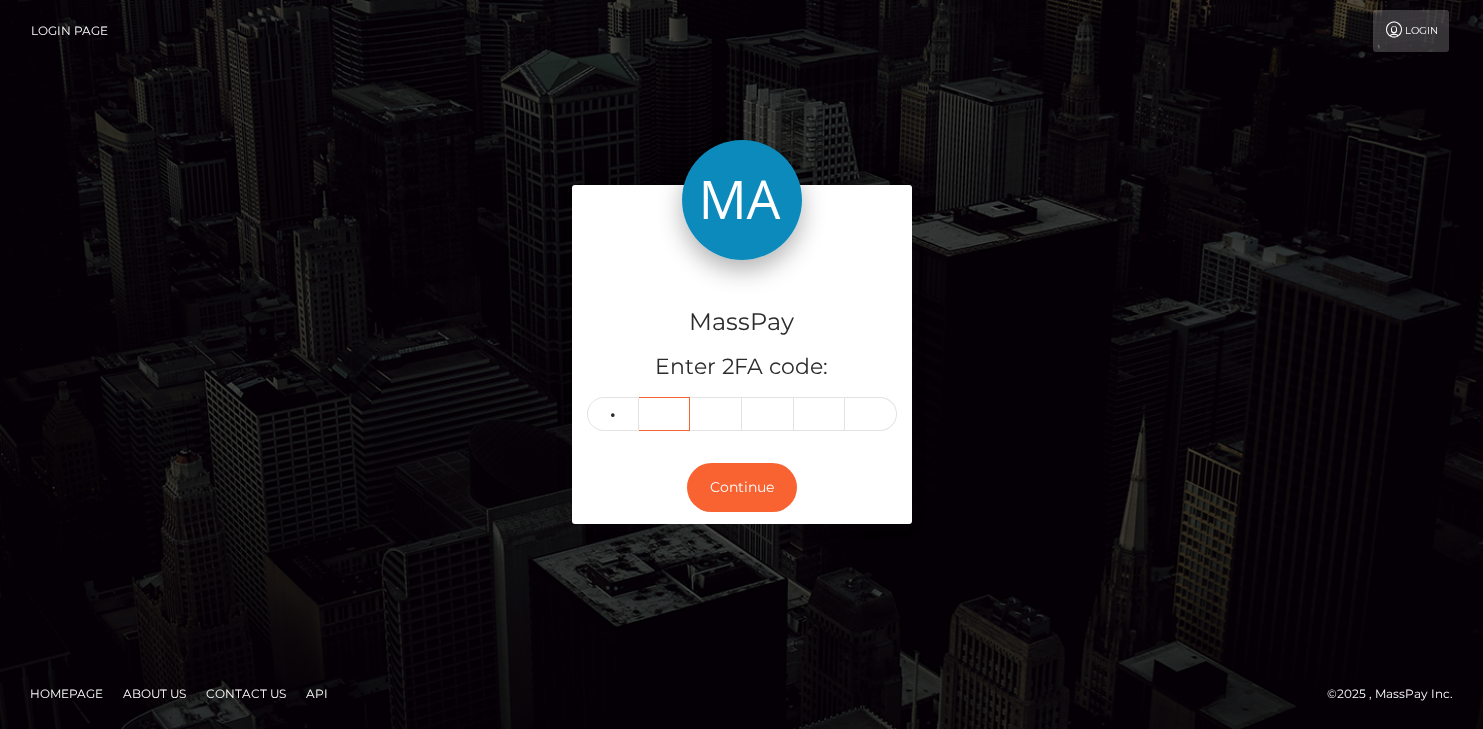type 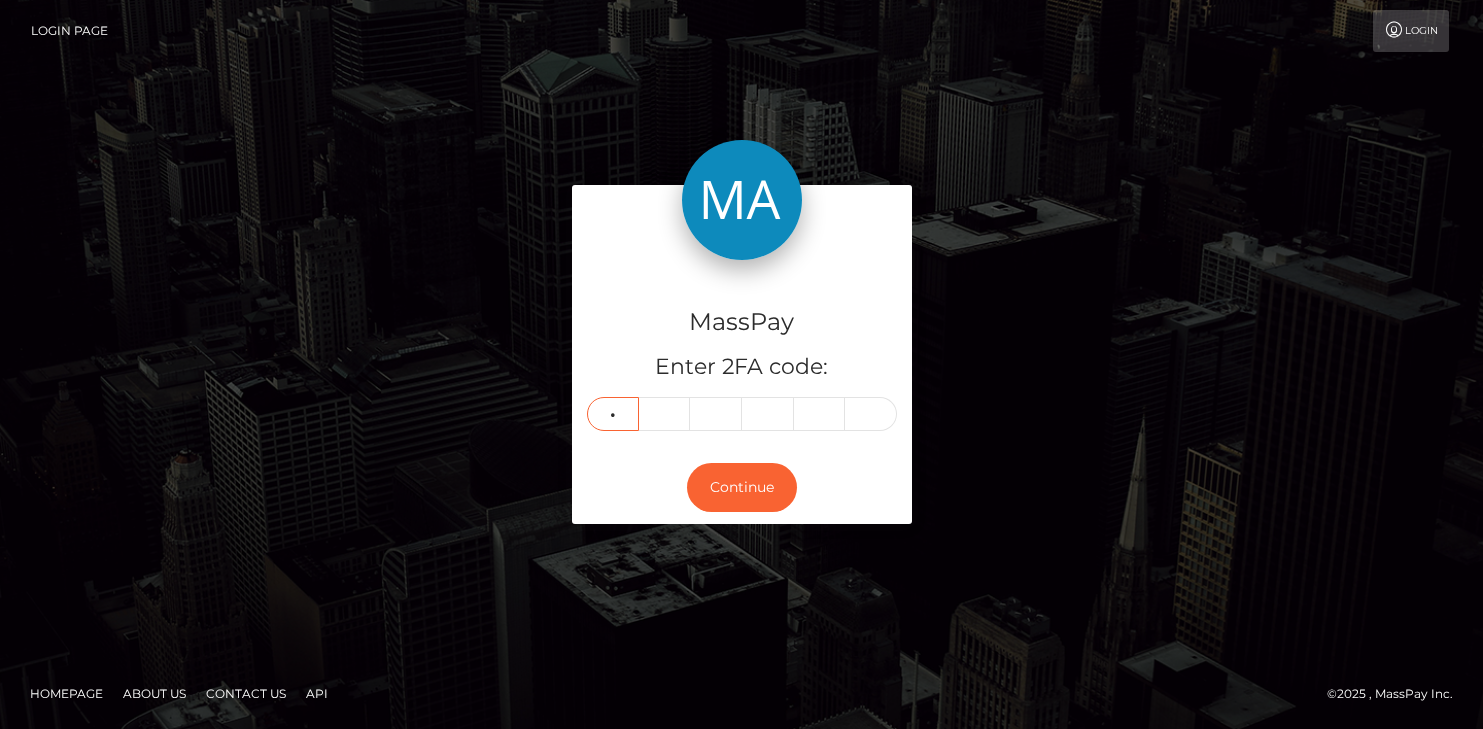 type on "1" 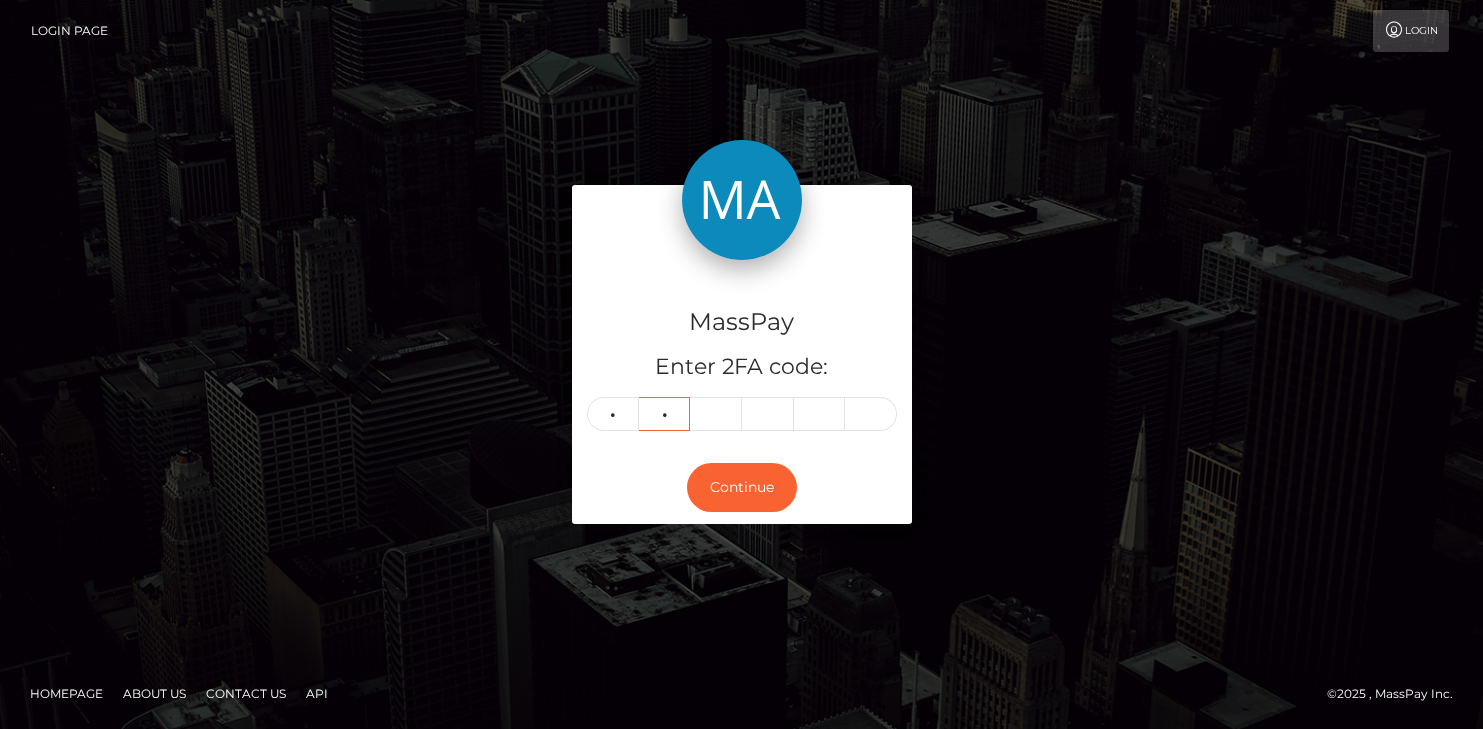 type on "0" 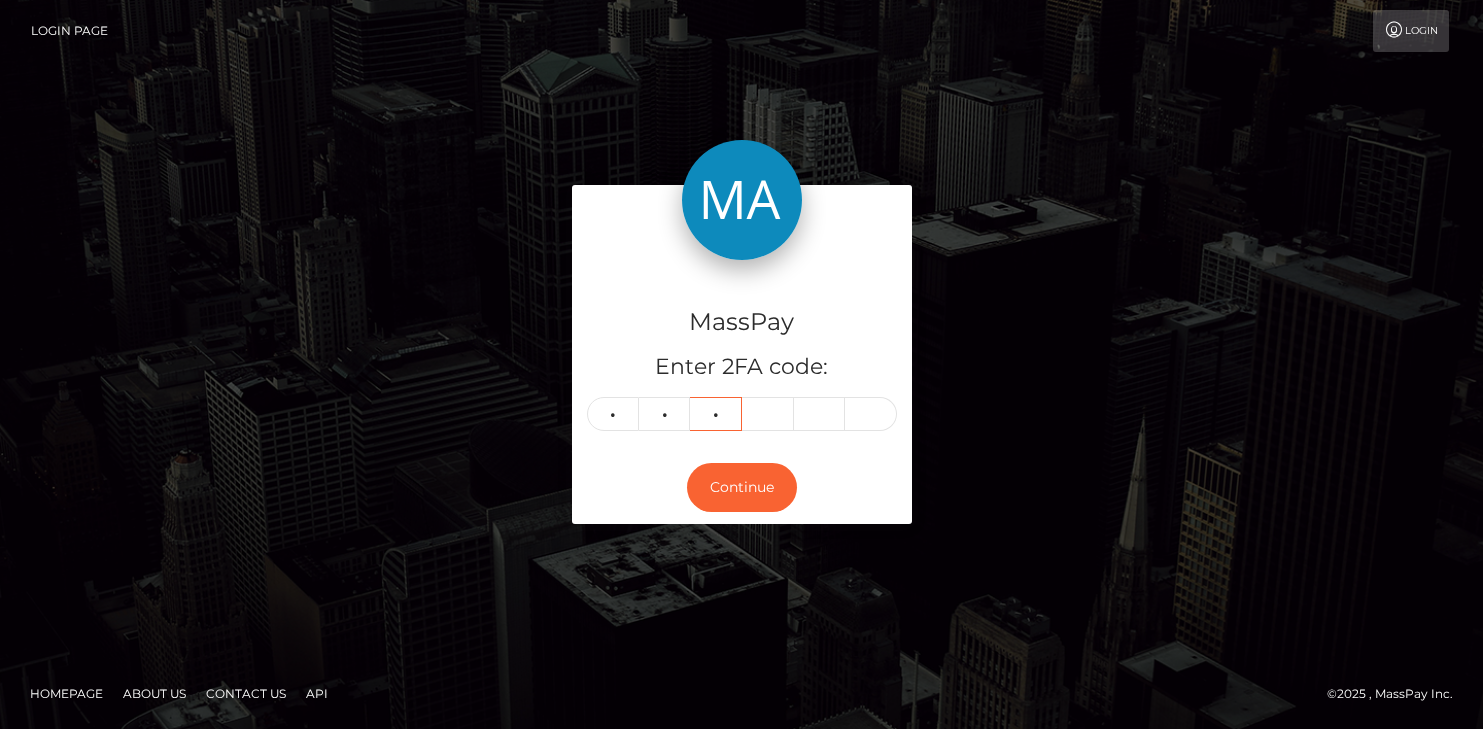 type on "7" 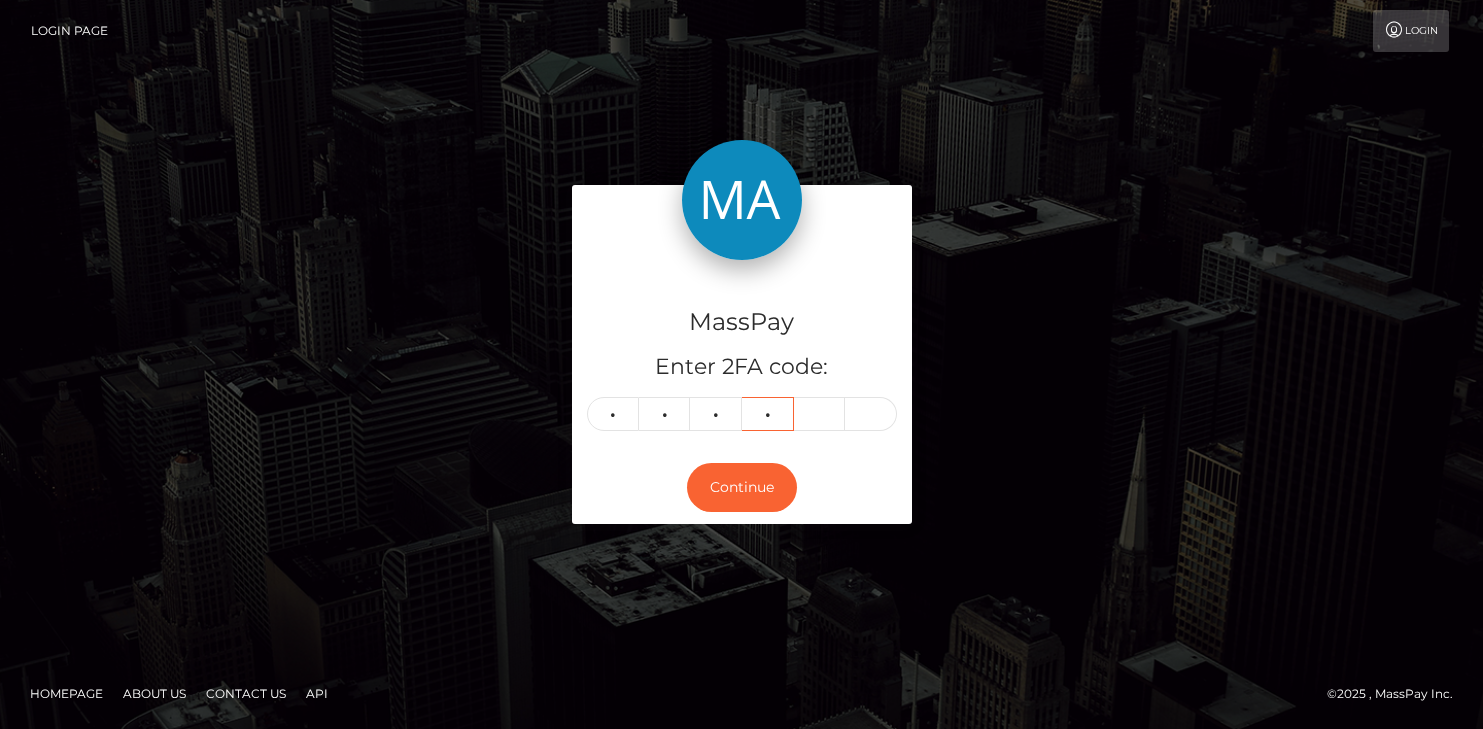 type on "3" 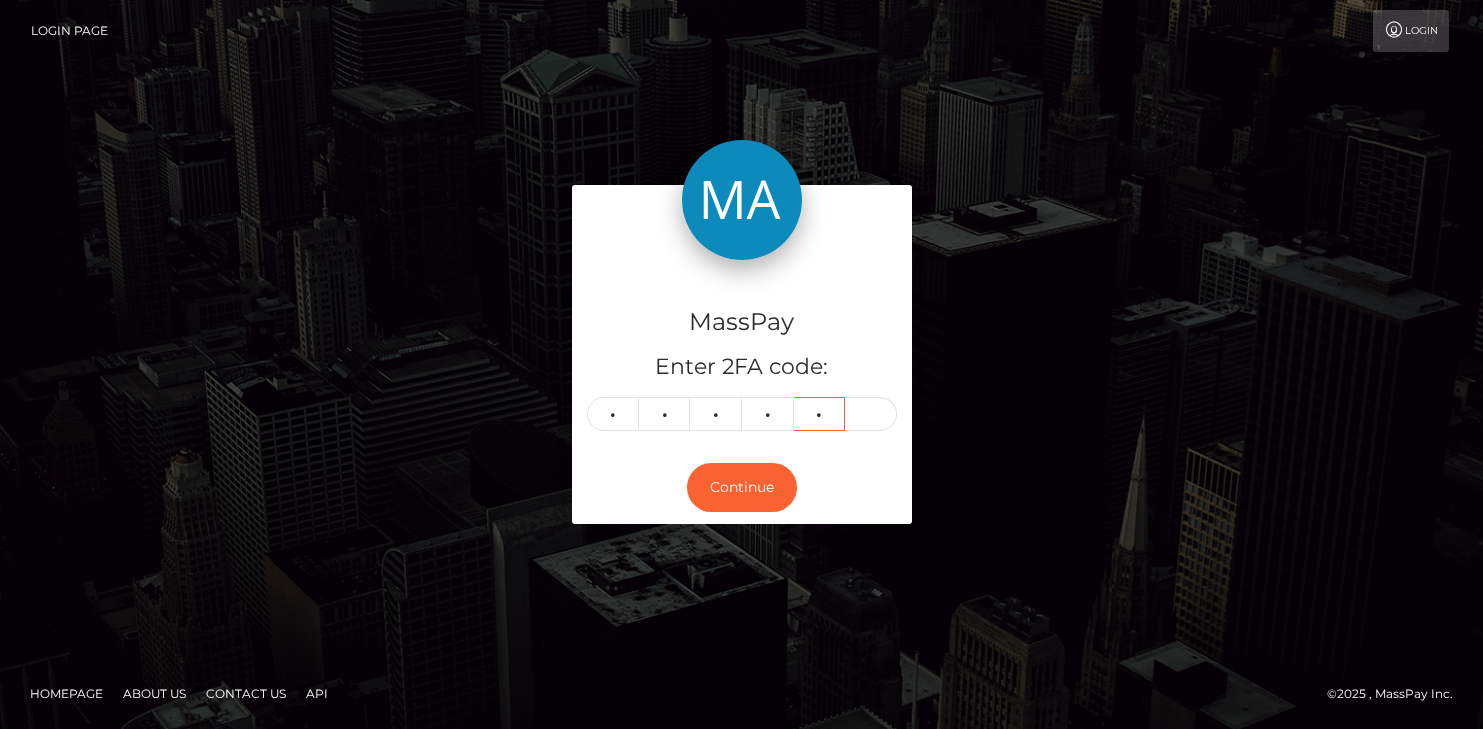type on "4" 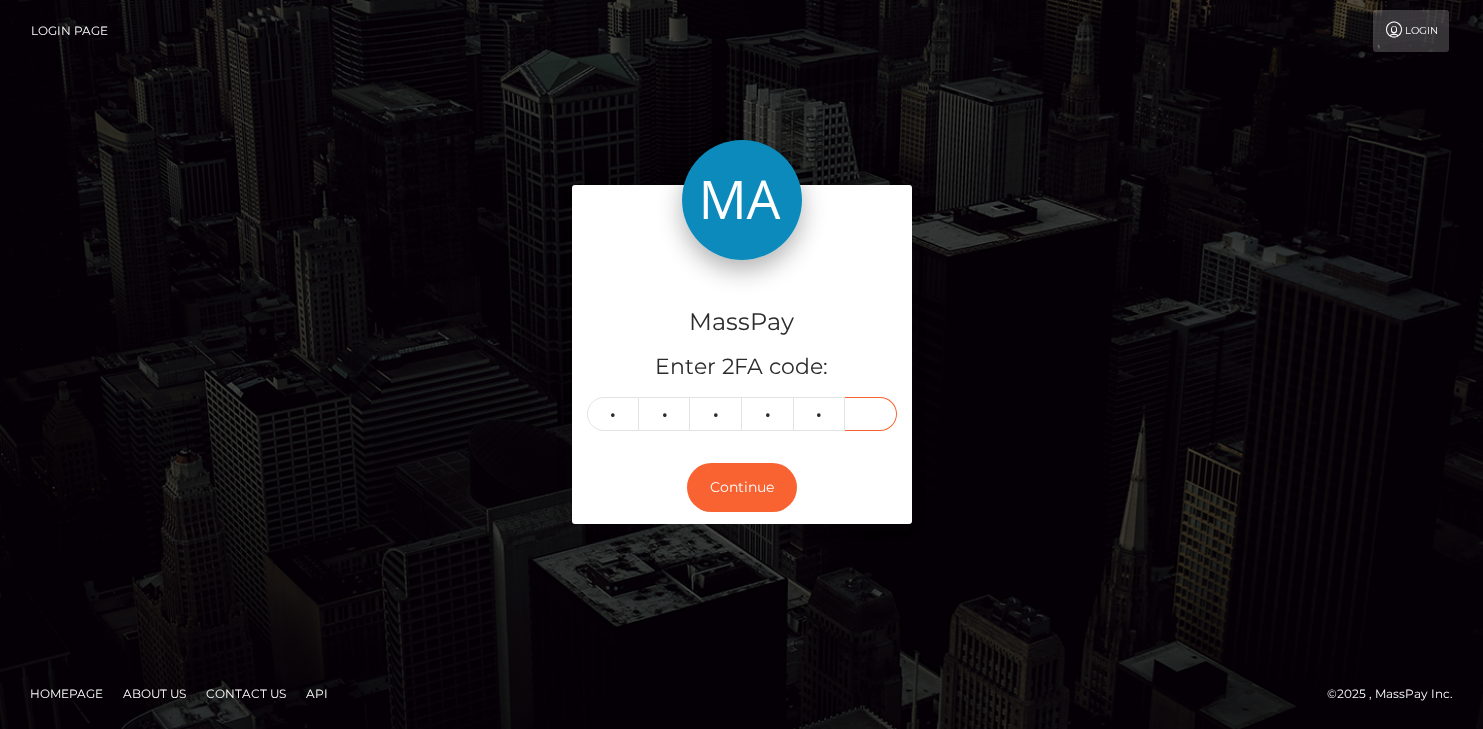 type on "0" 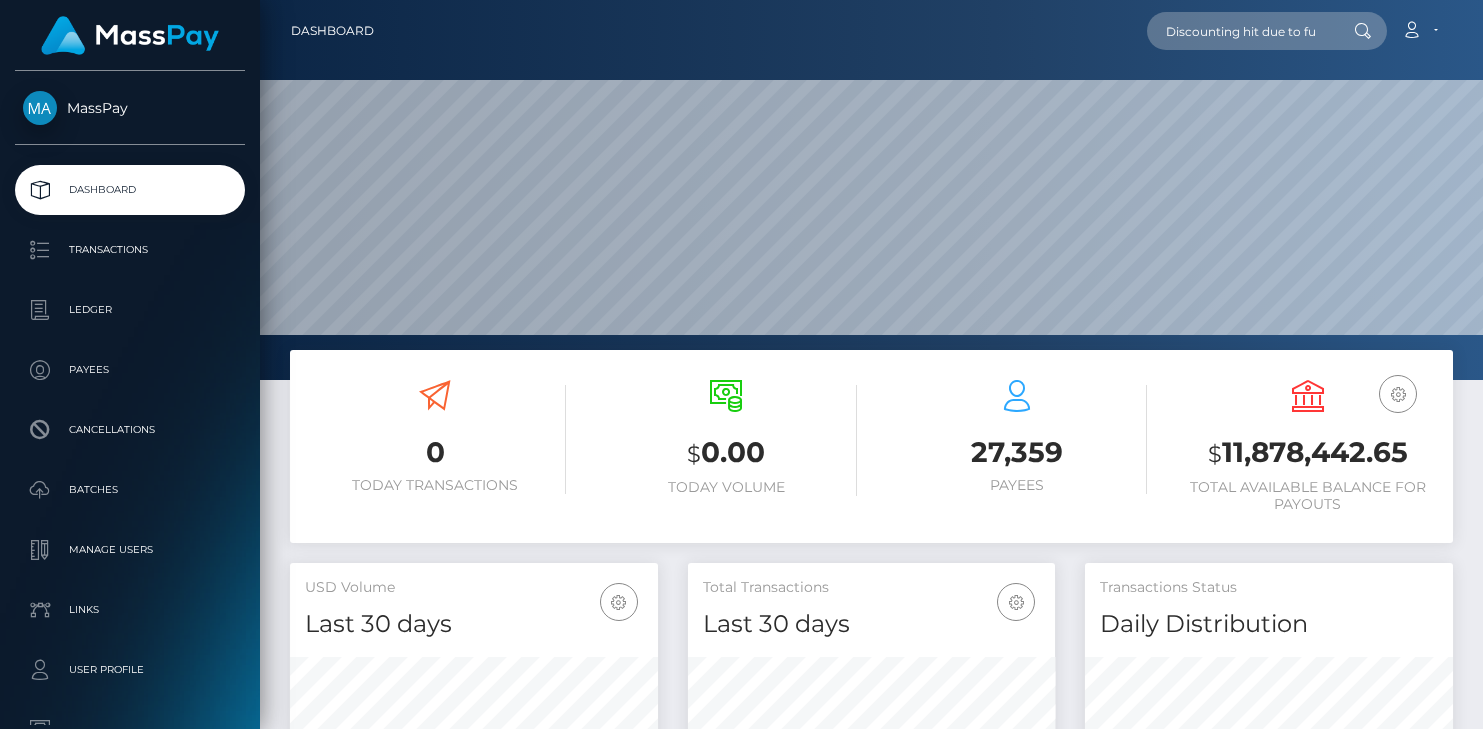 scroll, scrollTop: 0, scrollLeft: 0, axis: both 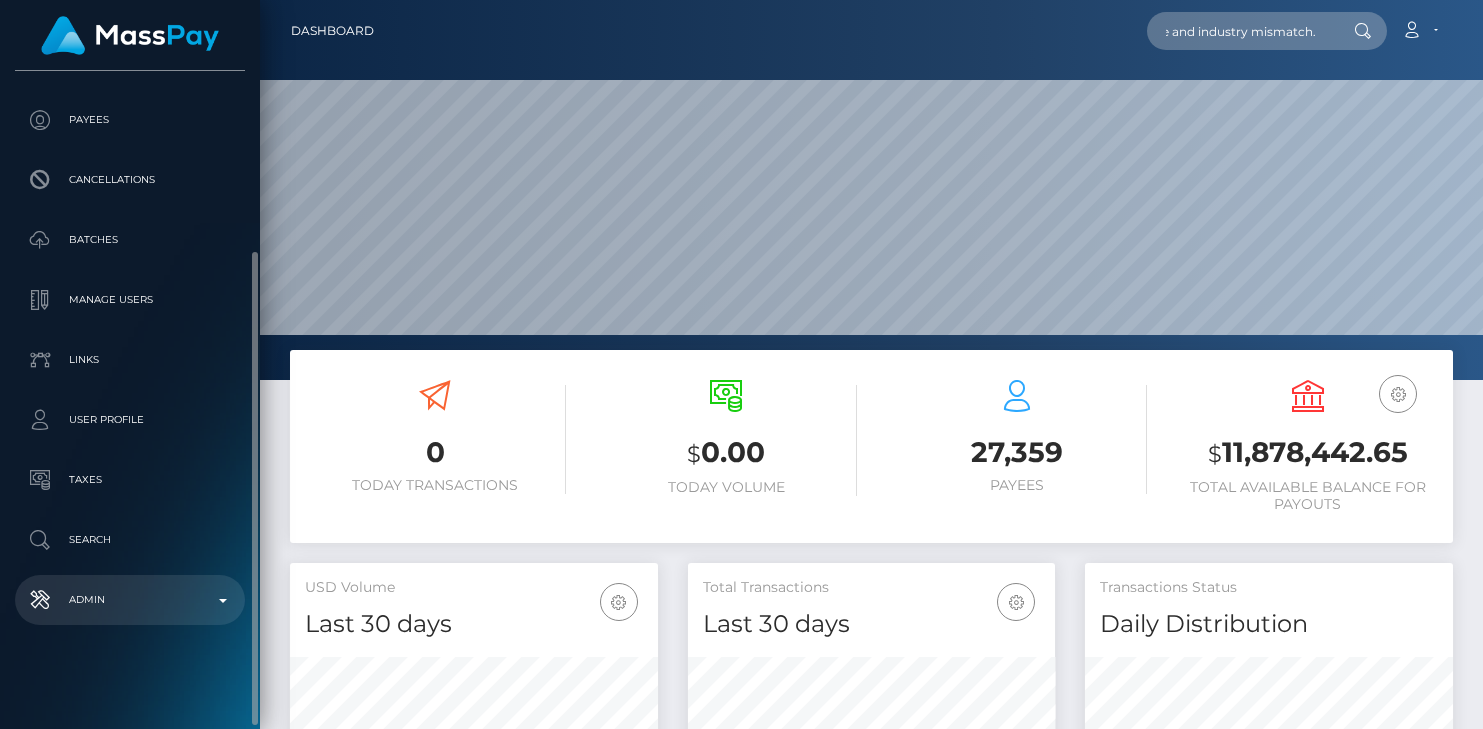 type on "Discounting hit due to full name and industry mismatch." 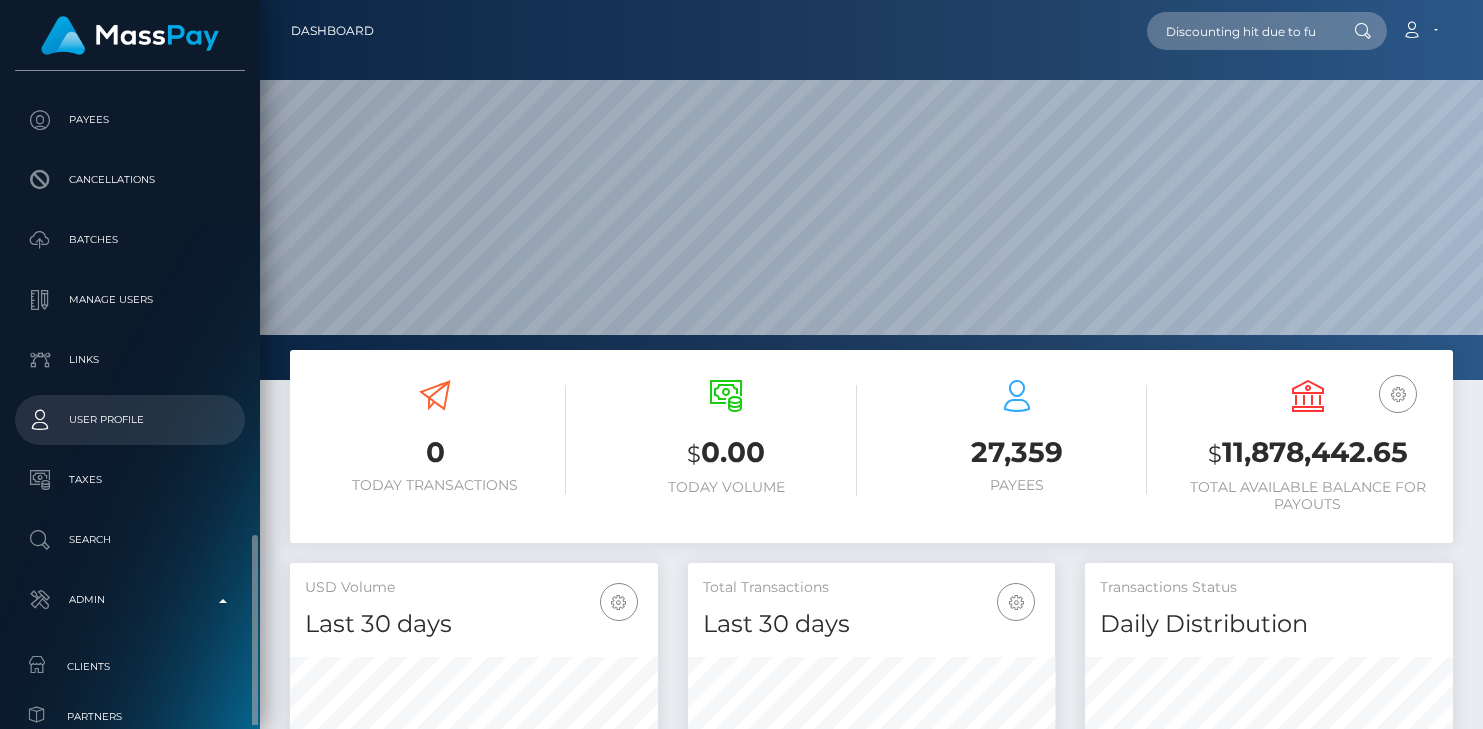 scroll, scrollTop: 713, scrollLeft: 0, axis: vertical 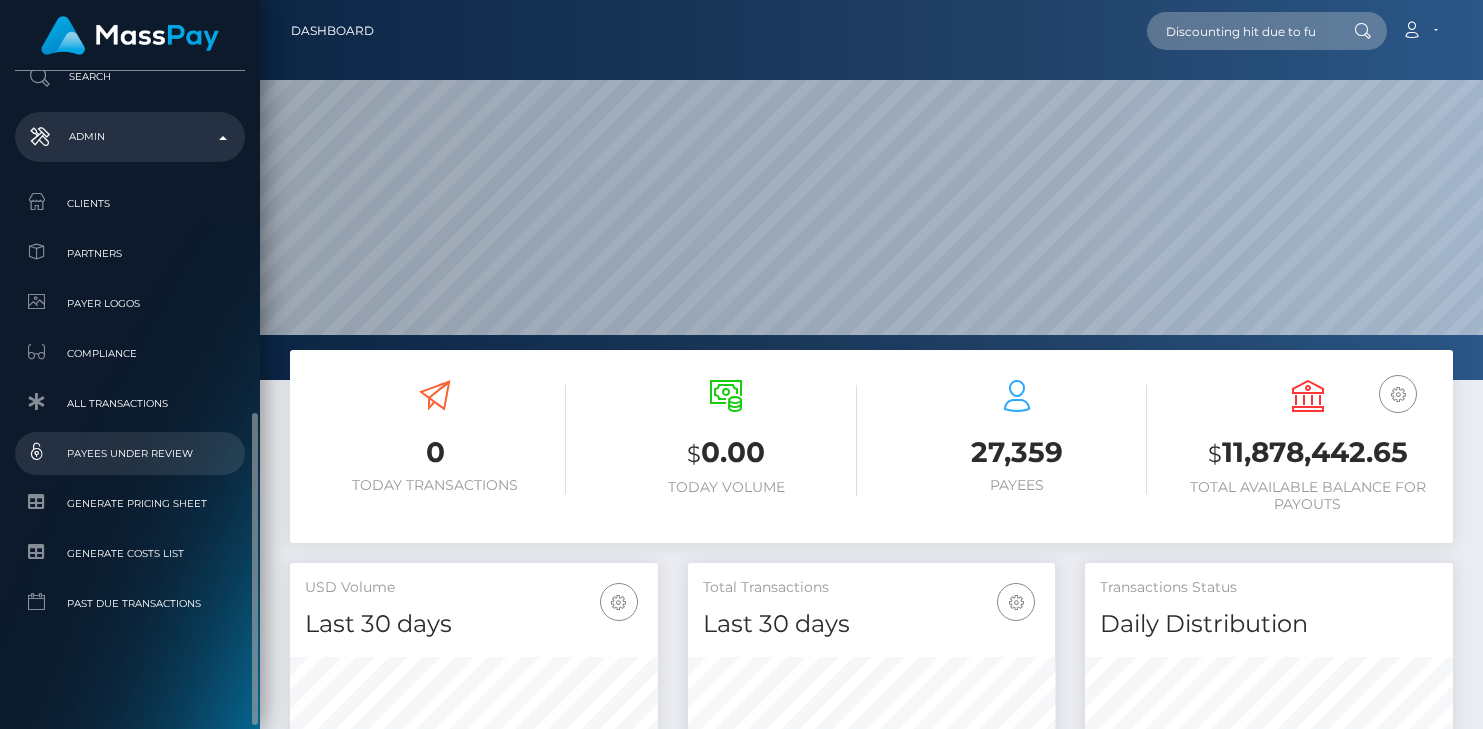 click on "Payees under Review" at bounding box center (130, 453) 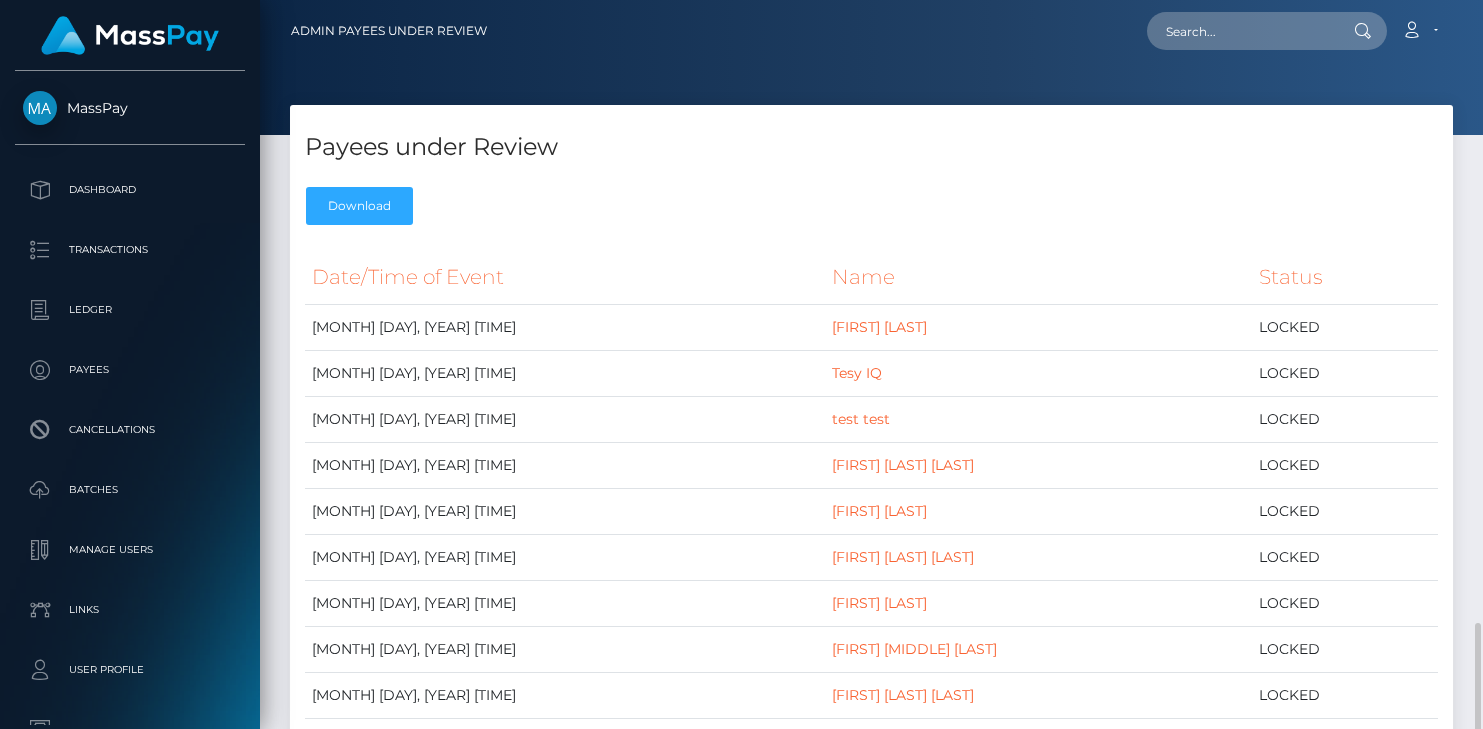 scroll, scrollTop: 0, scrollLeft: 0, axis: both 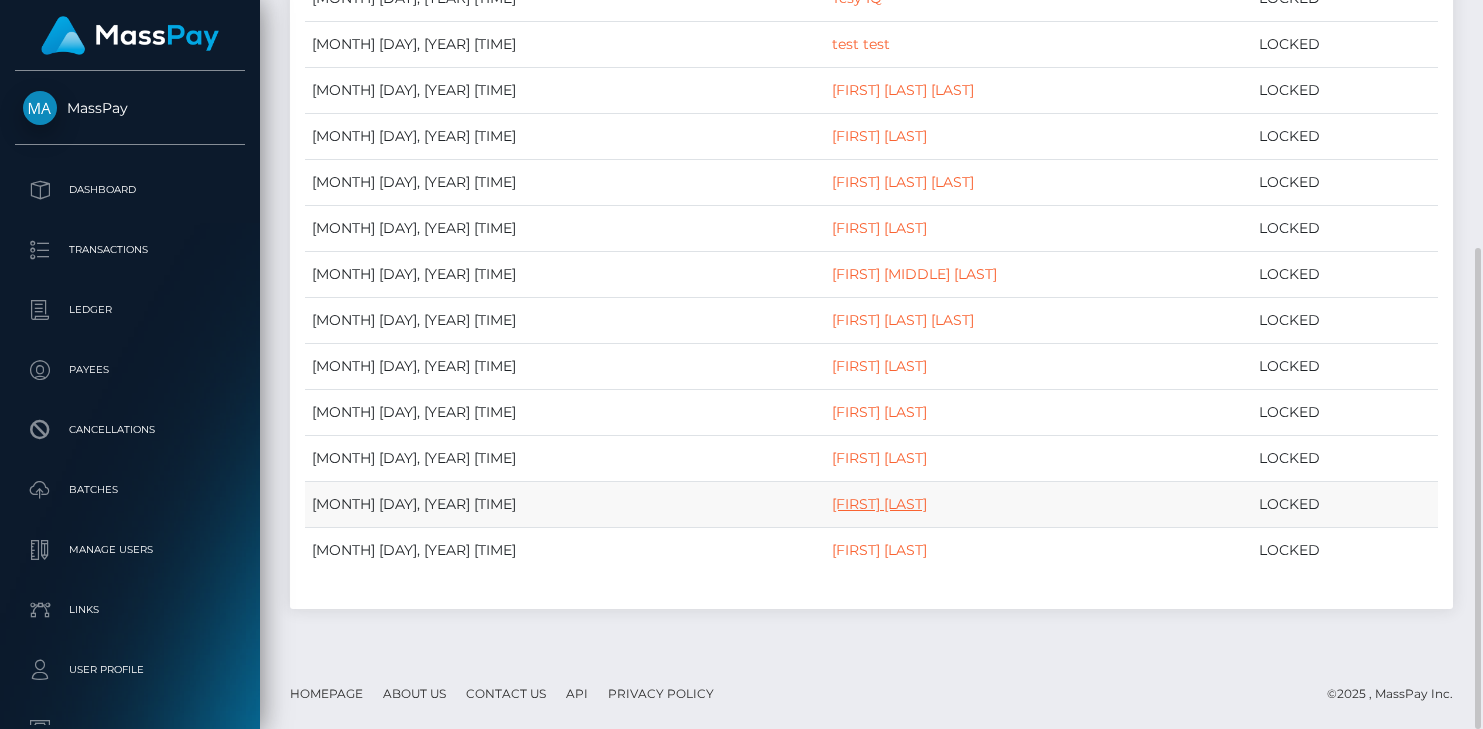 click on "Jerry  Billones" at bounding box center (879, 504) 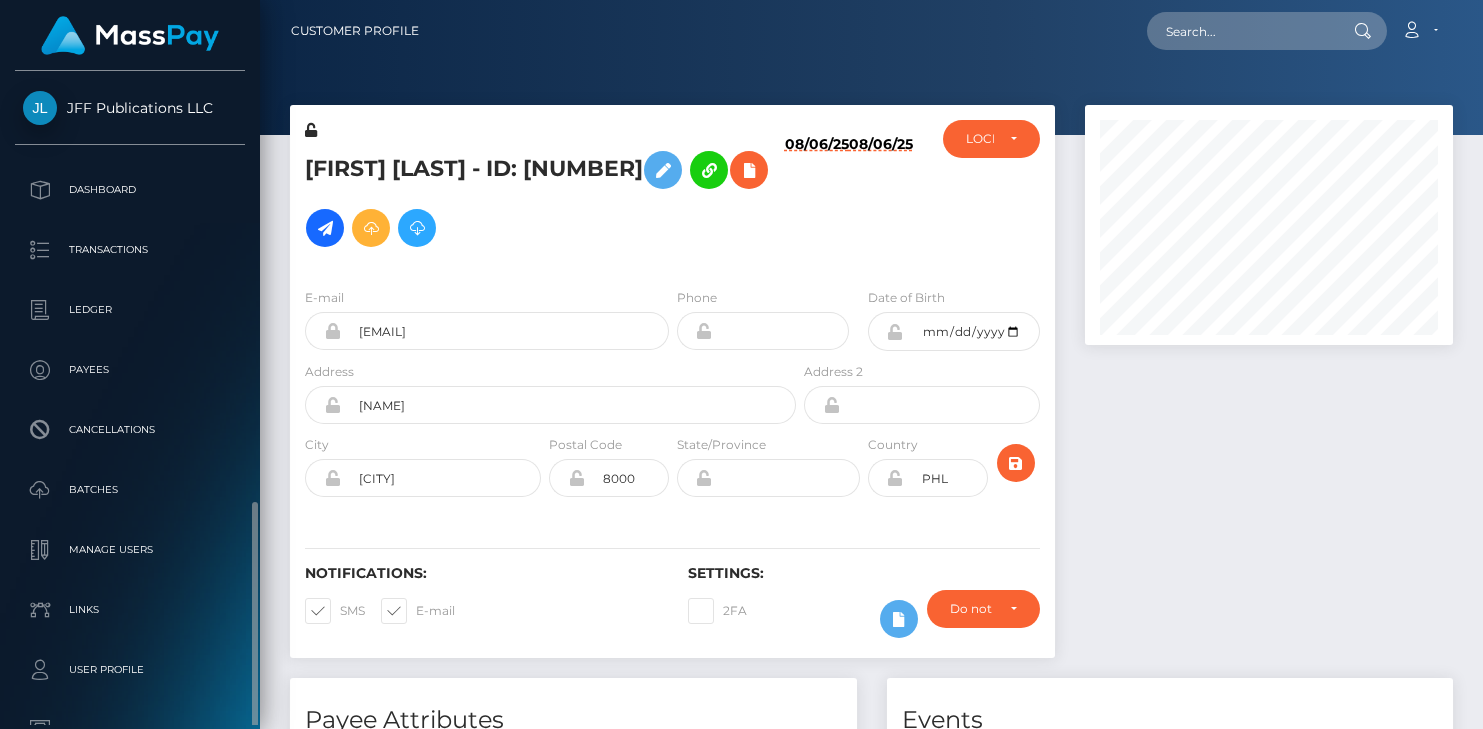 scroll, scrollTop: 0, scrollLeft: 0, axis: both 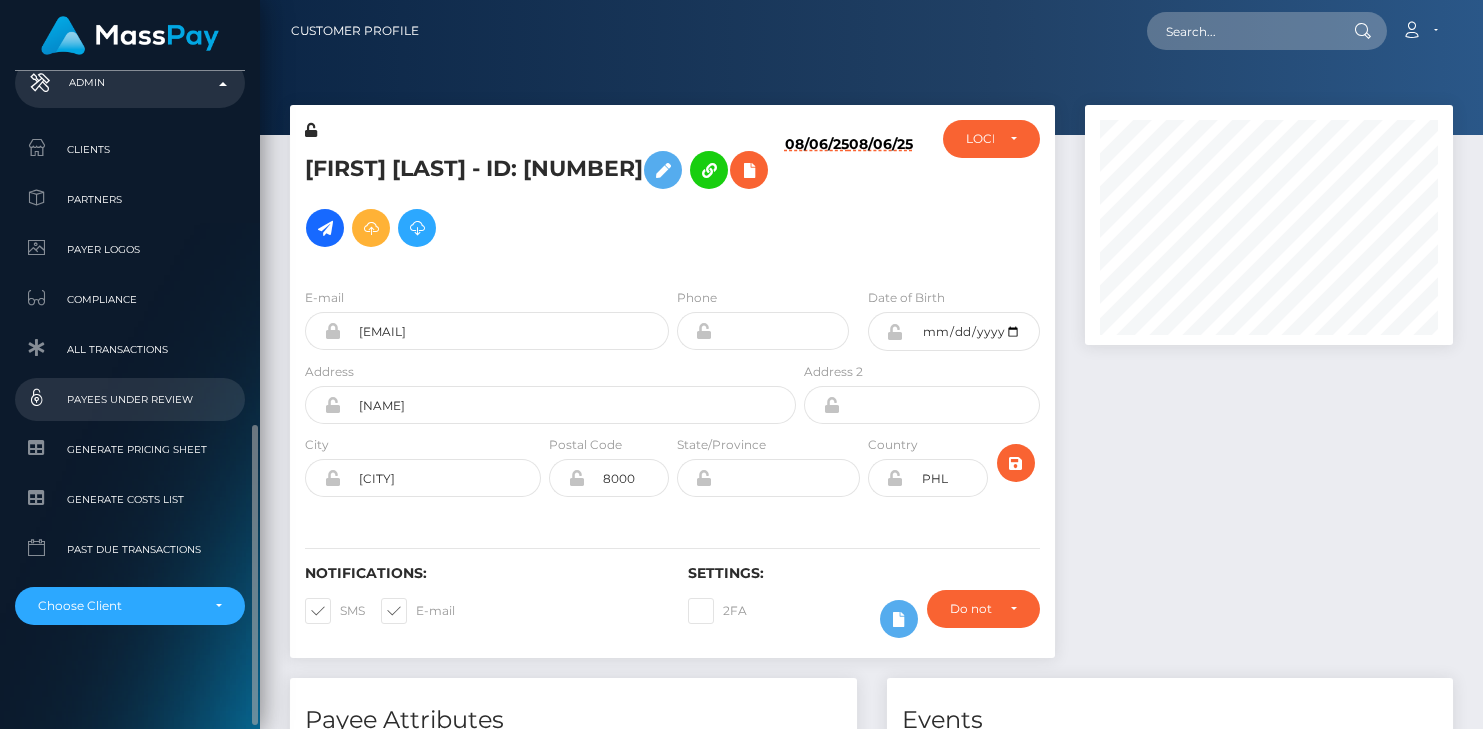 click on "Payees under Review" at bounding box center (130, 399) 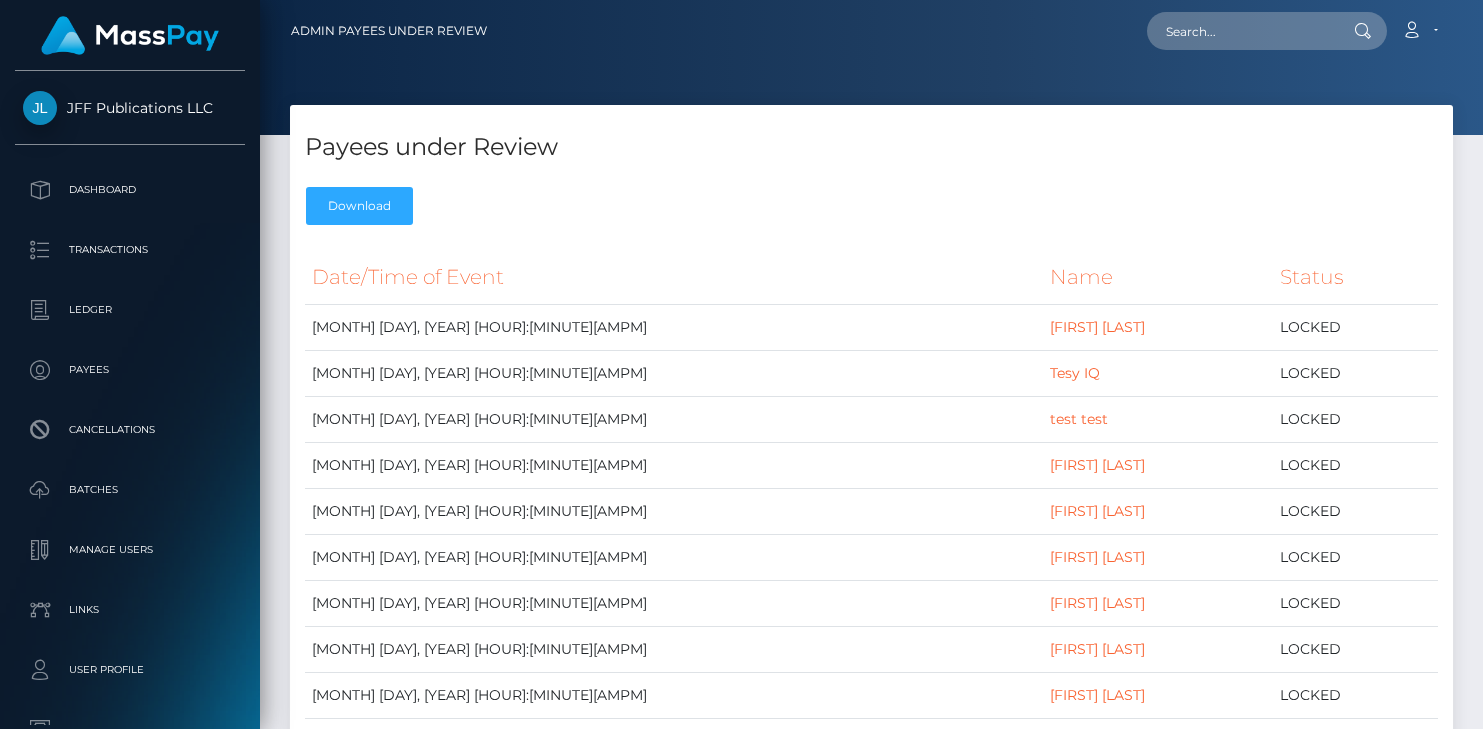 scroll, scrollTop: 0, scrollLeft: 0, axis: both 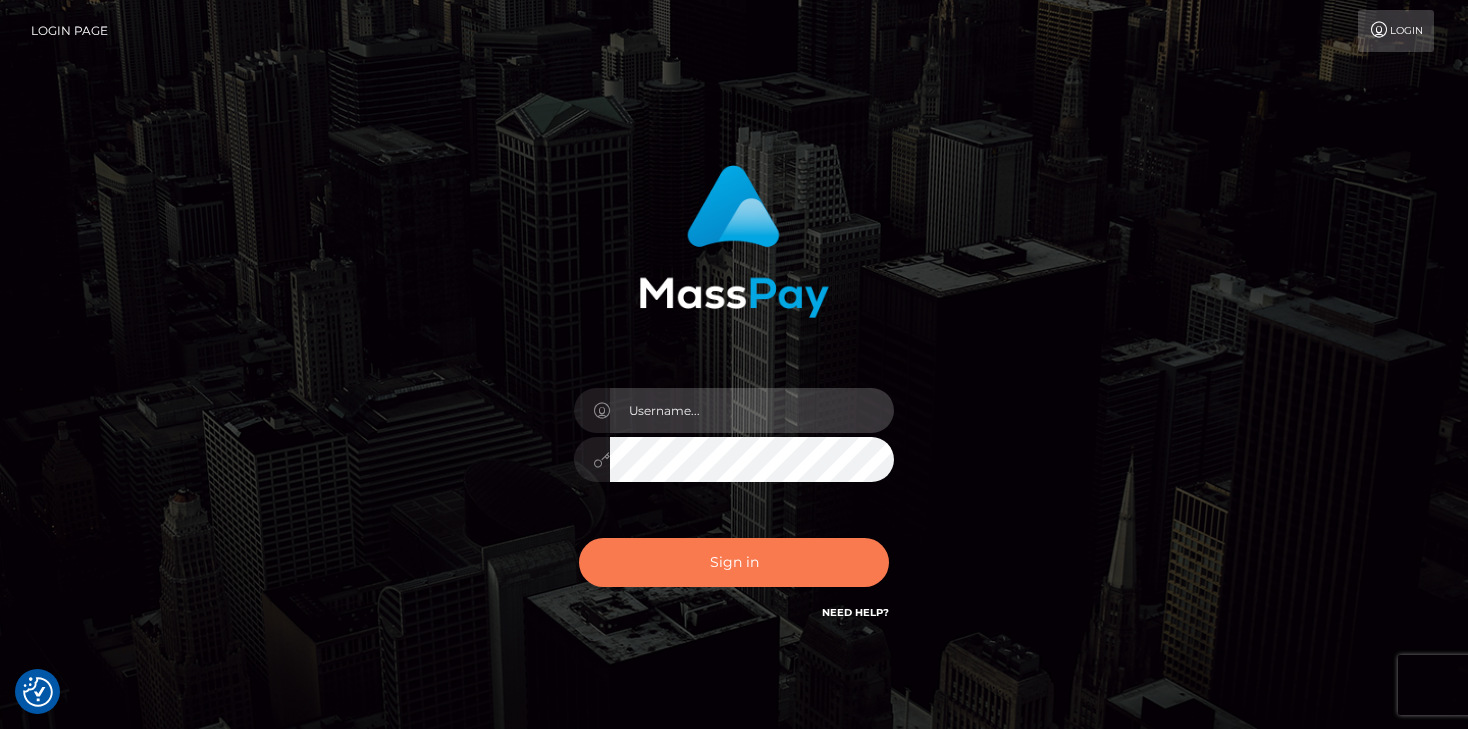 type on "vlad" 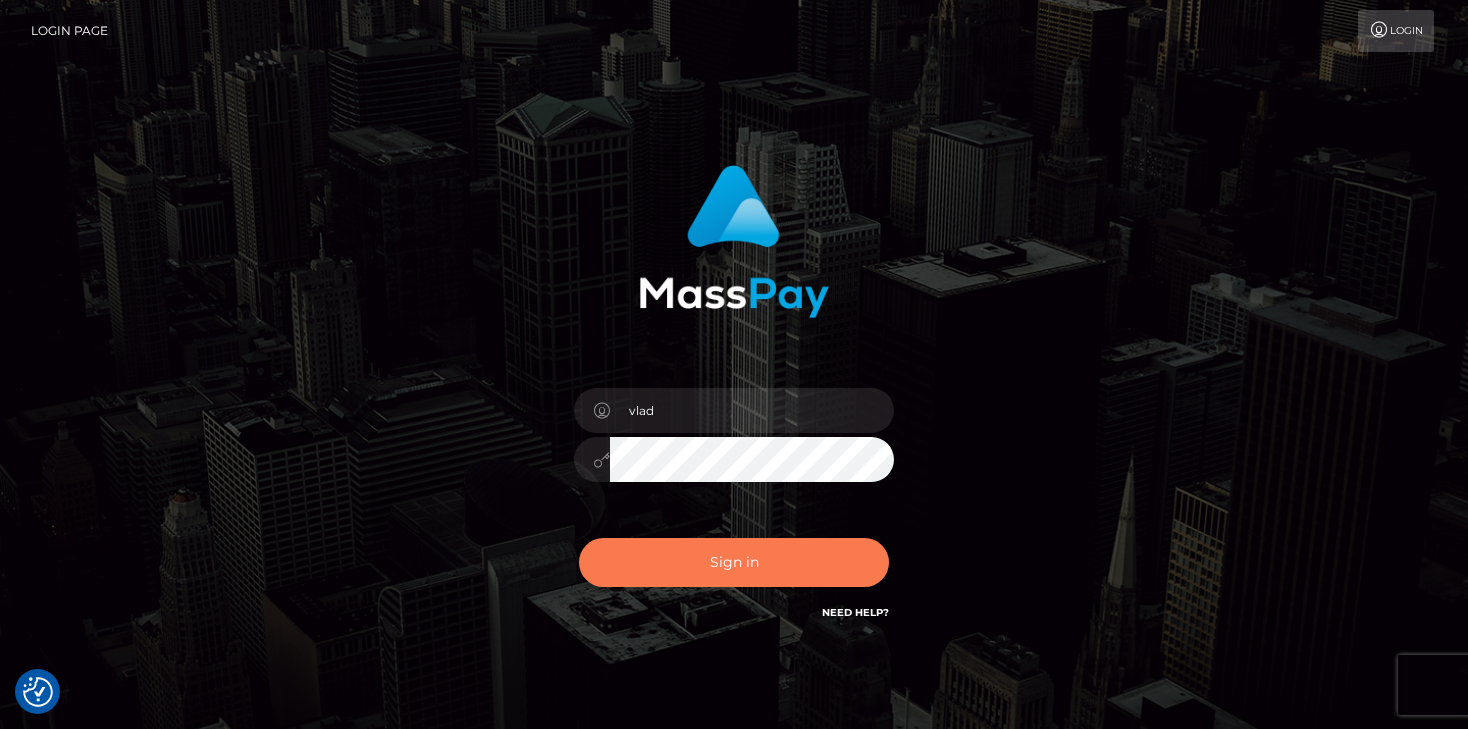 click on "Sign in" at bounding box center [734, 562] 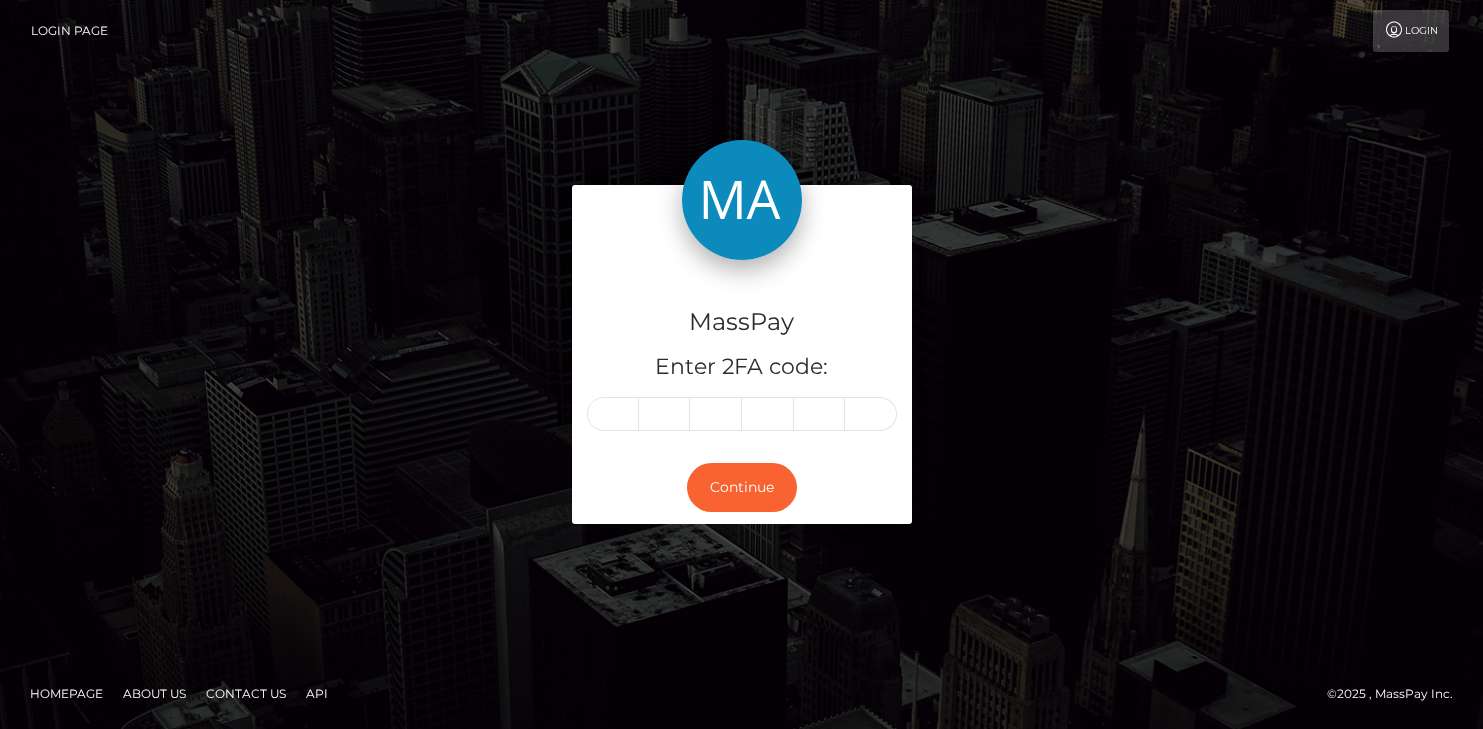 scroll, scrollTop: 0, scrollLeft: 0, axis: both 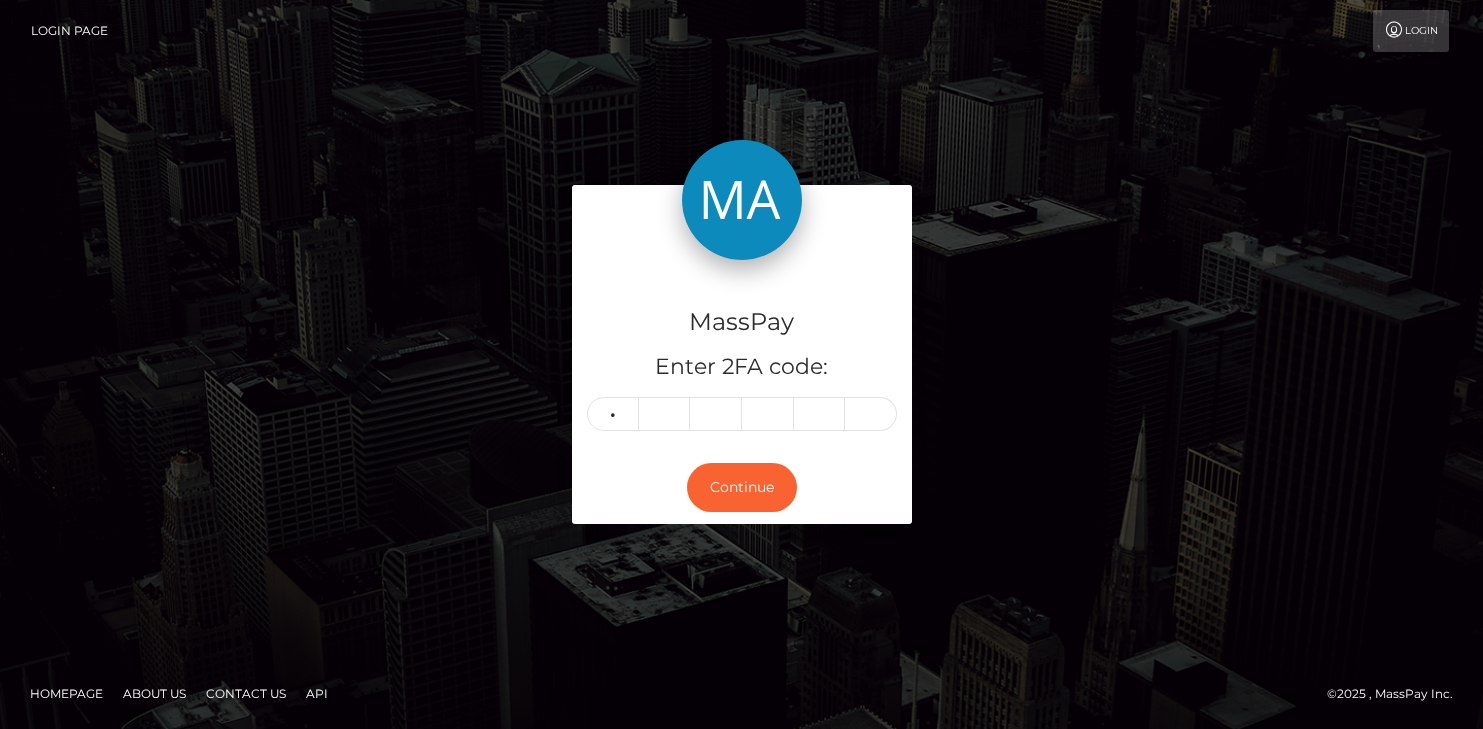 type on "9" 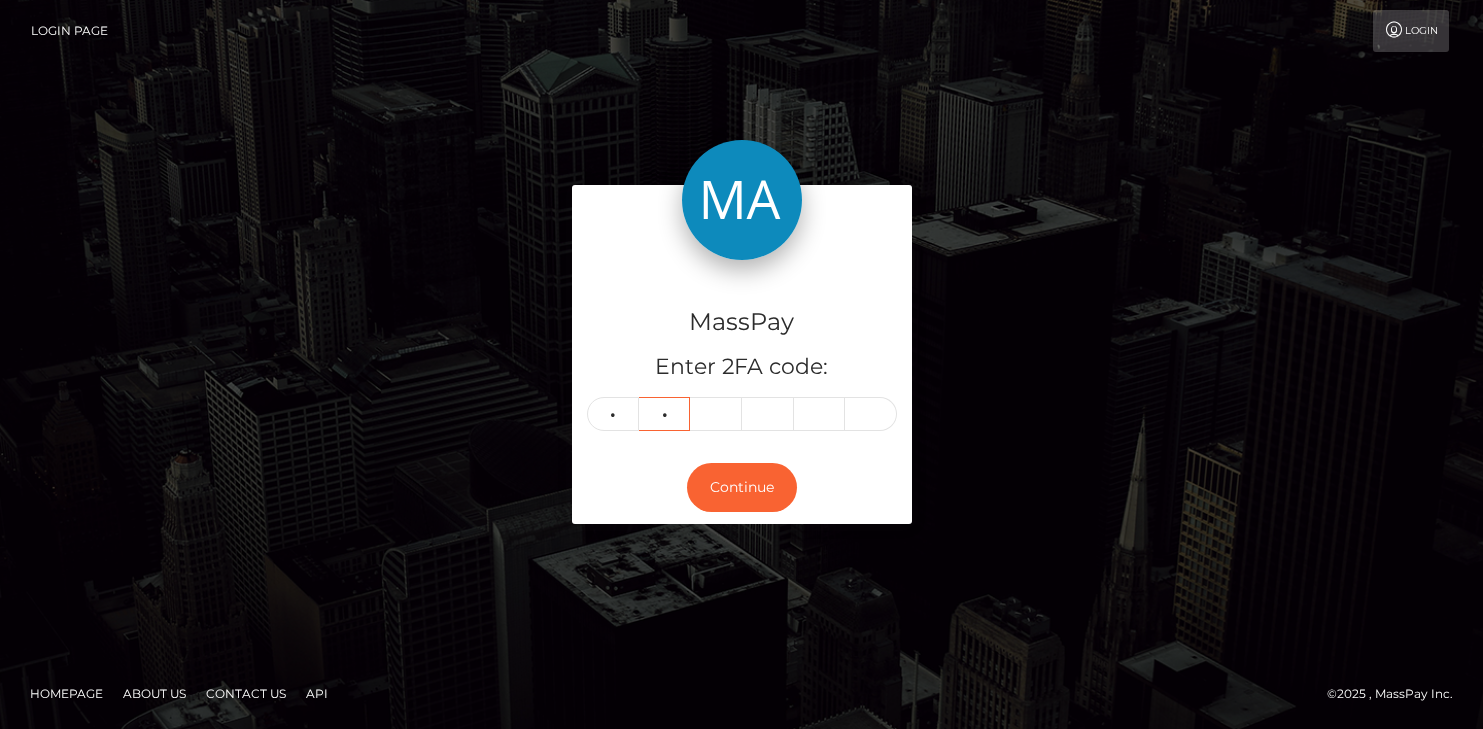 type on "4" 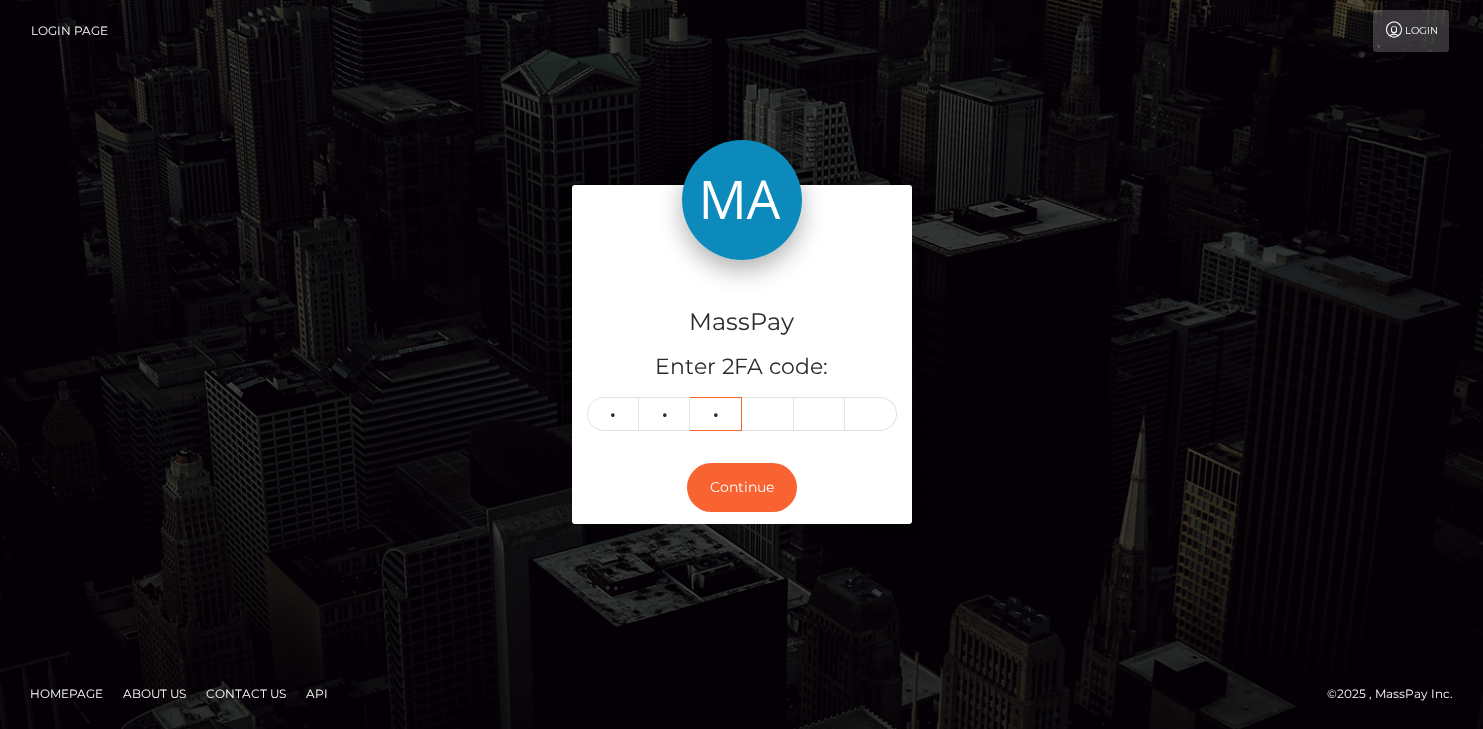 type on "2" 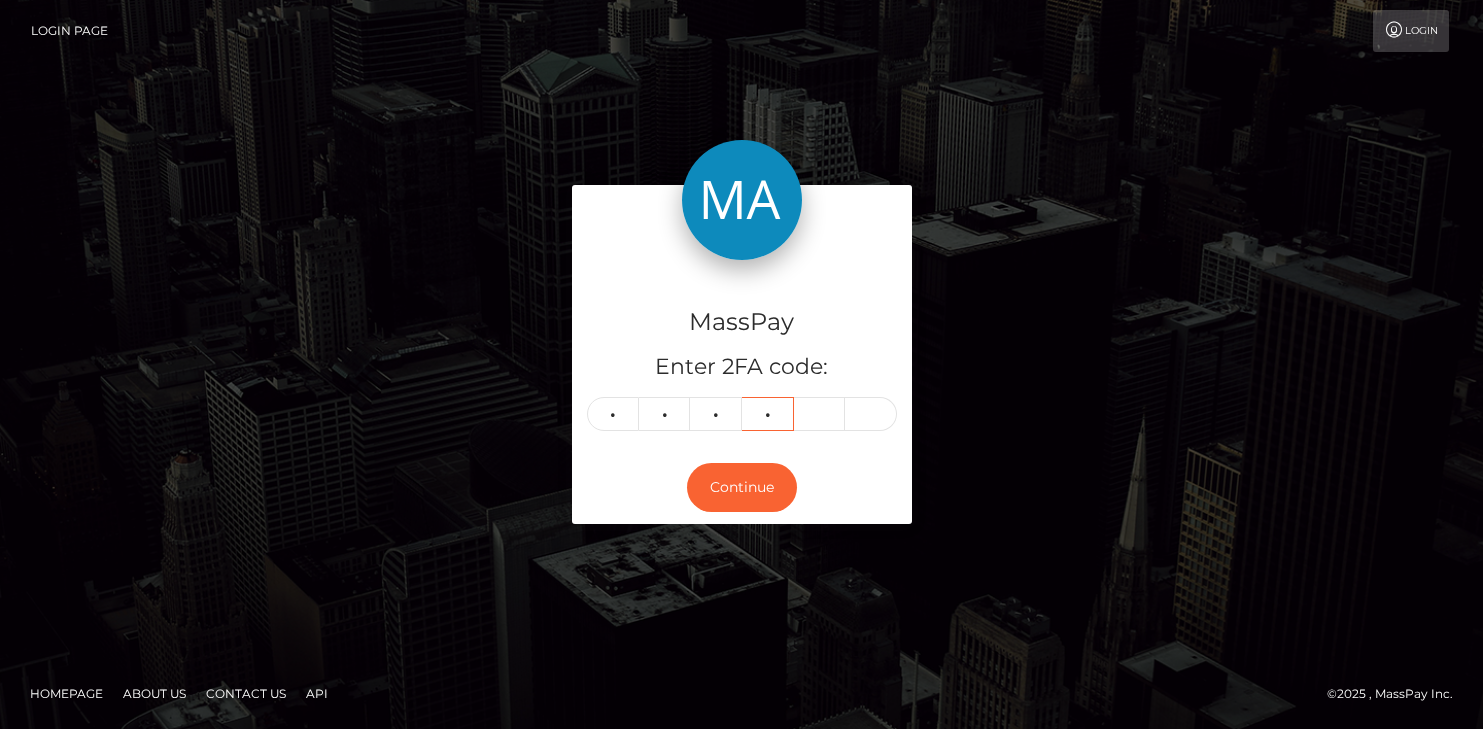 type on "9" 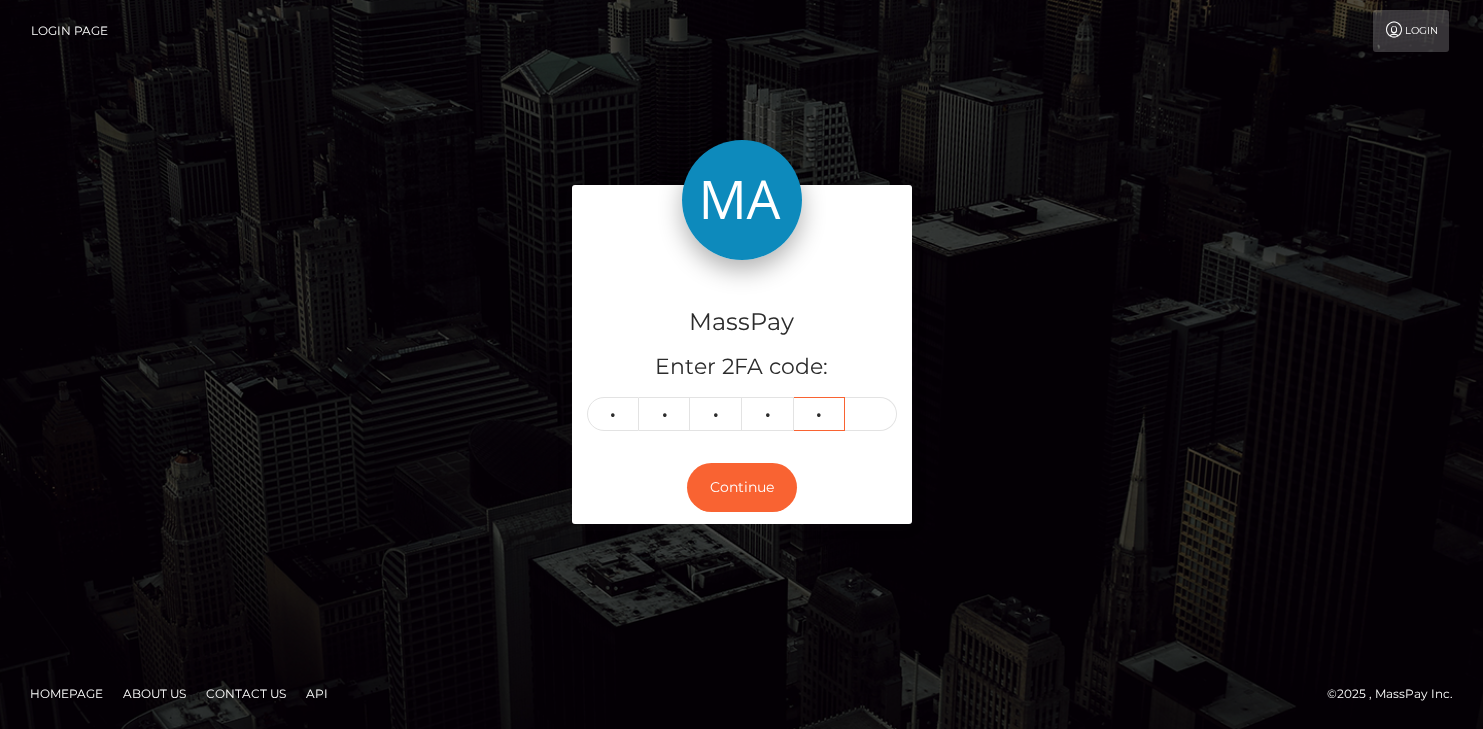 type on "5" 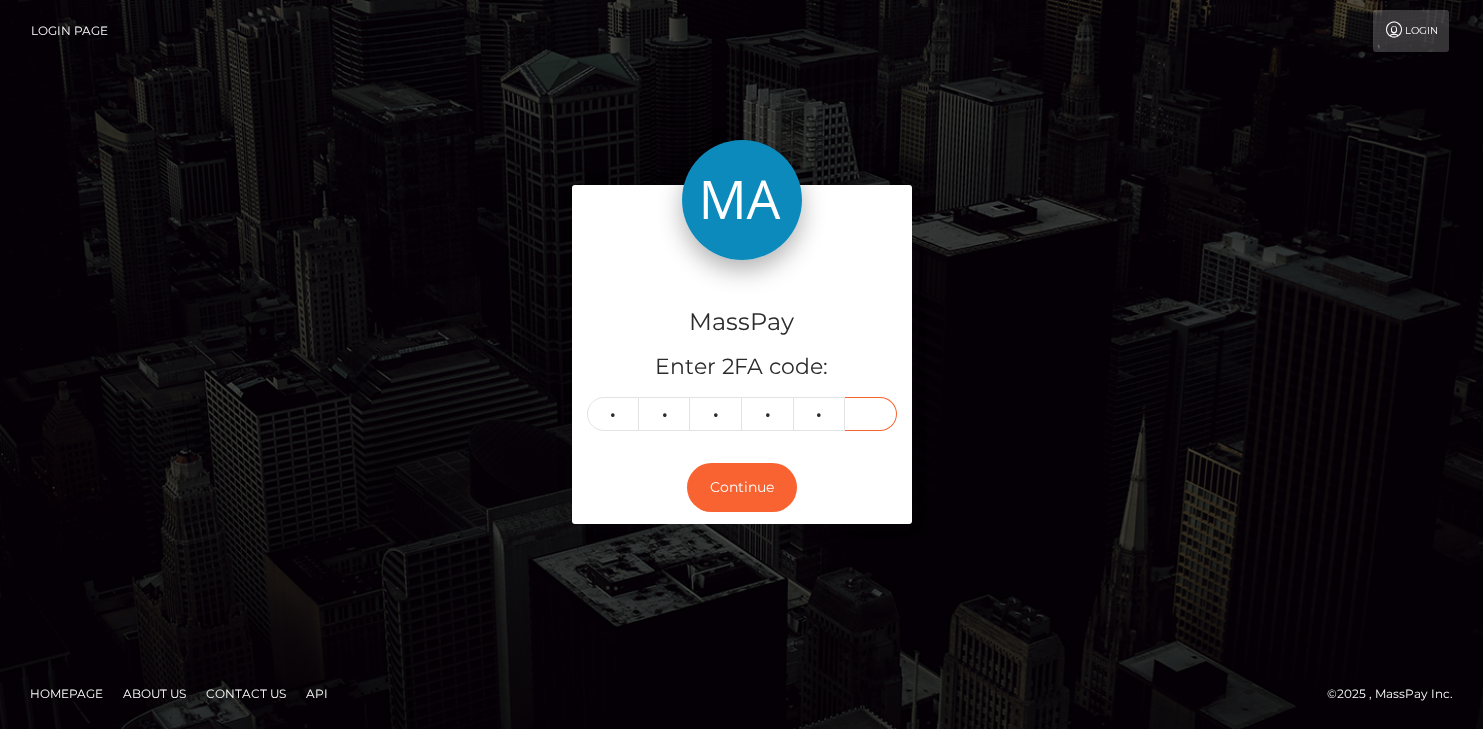 type on "5" 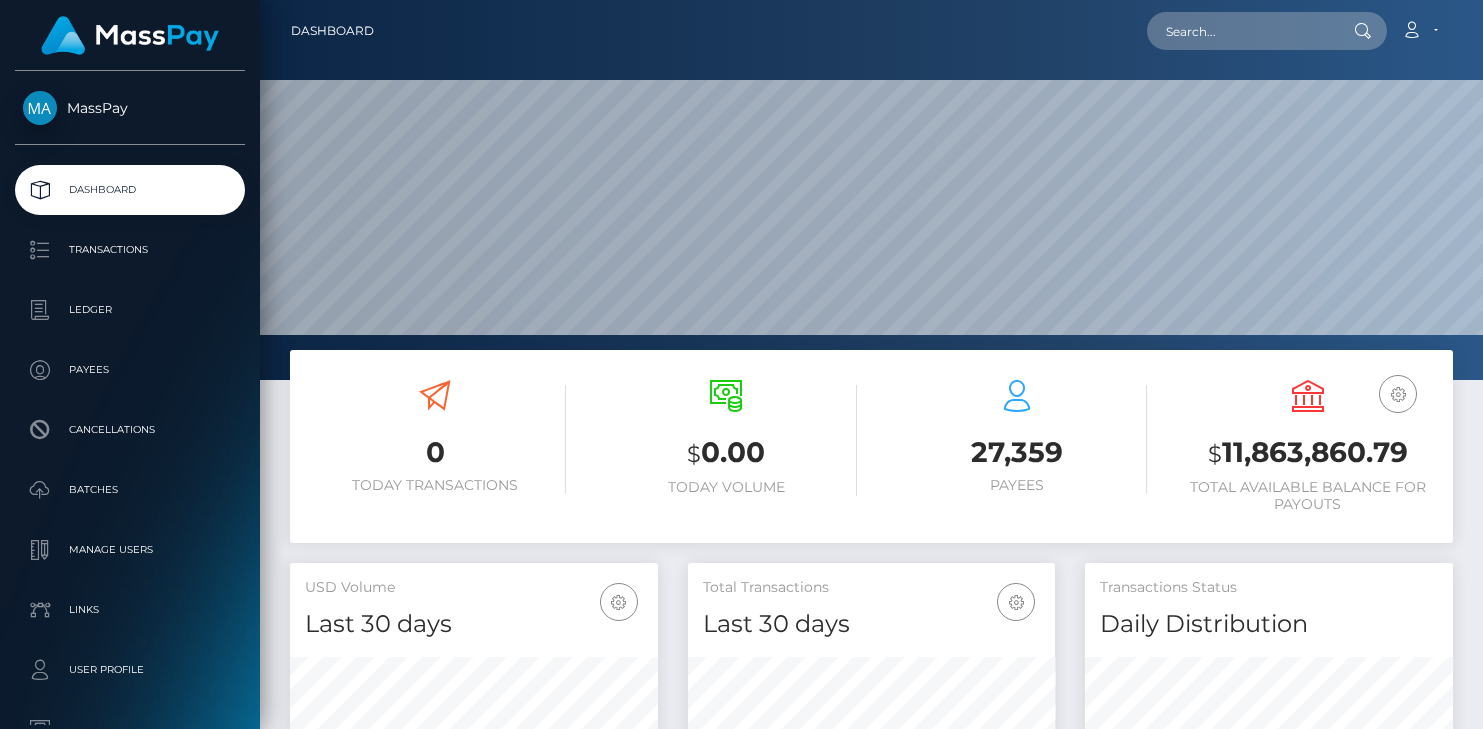 scroll, scrollTop: 0, scrollLeft: 0, axis: both 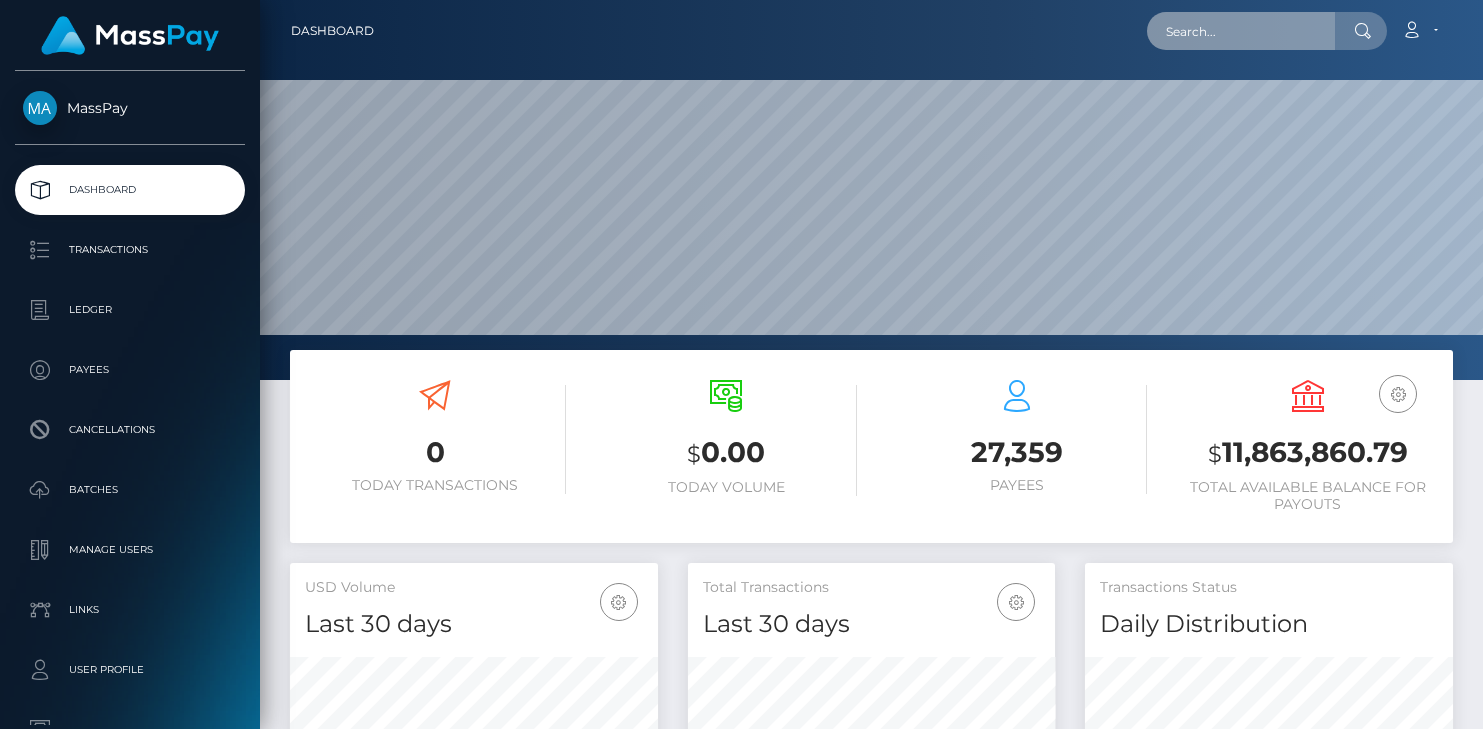 click at bounding box center (1241, 31) 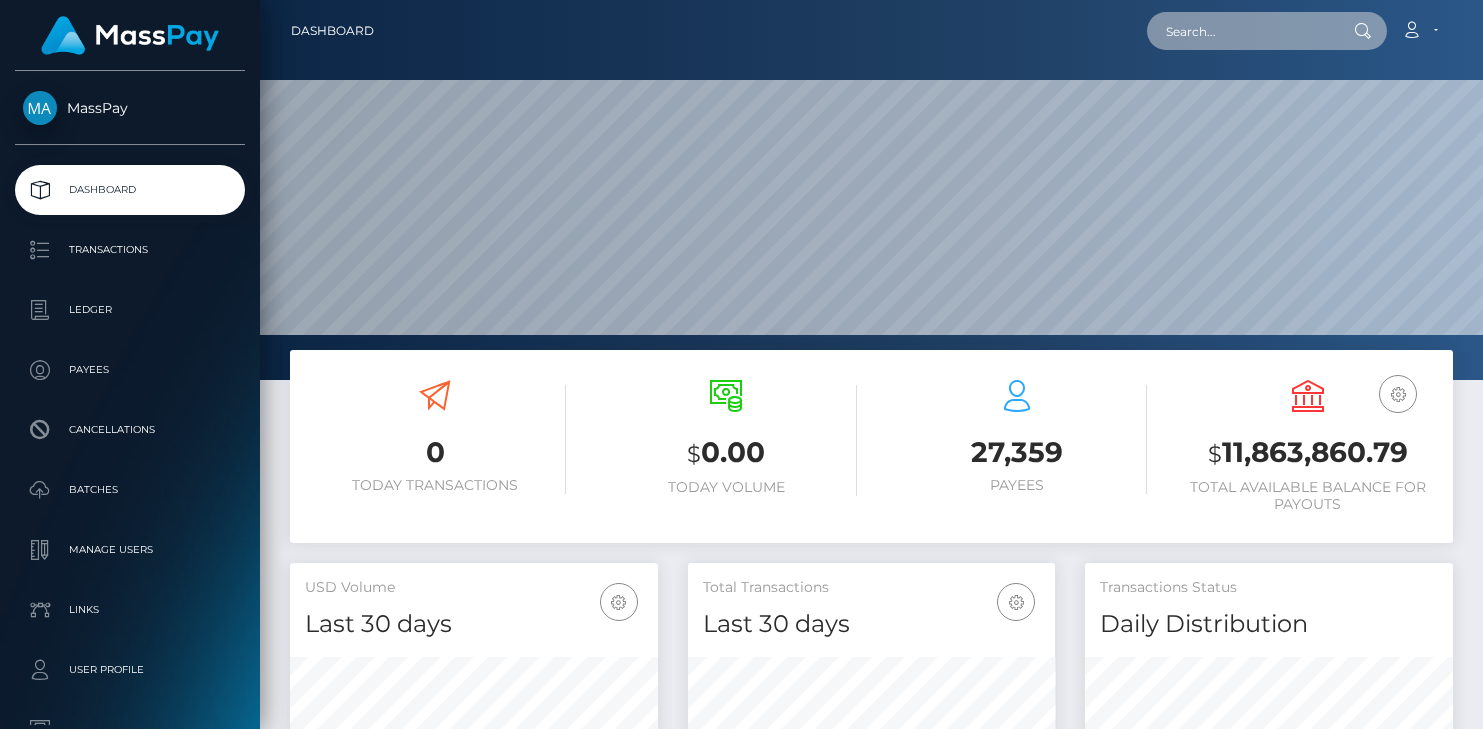 paste on "256b1ddc-6765-11f0-a026-06178c1a380f" 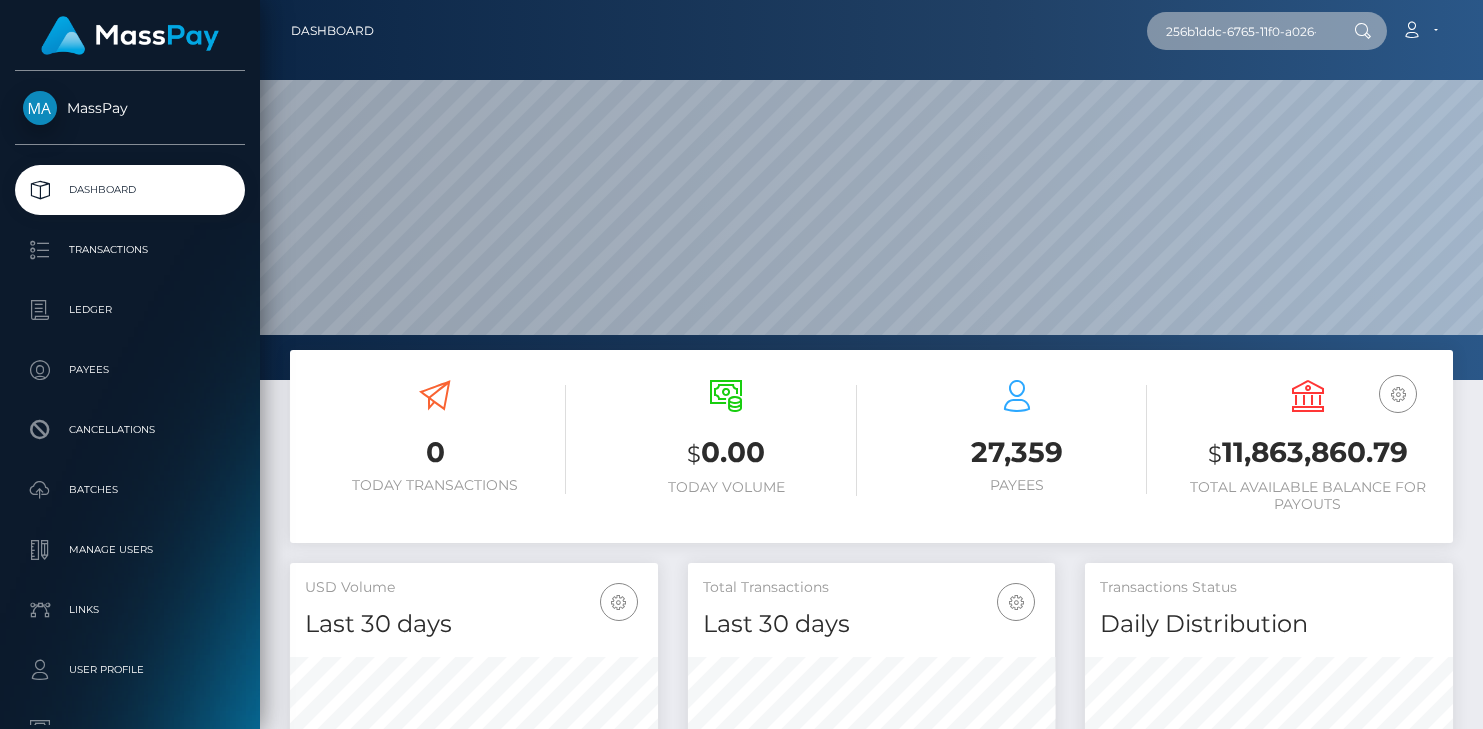 scroll, scrollTop: 0, scrollLeft: 83, axis: horizontal 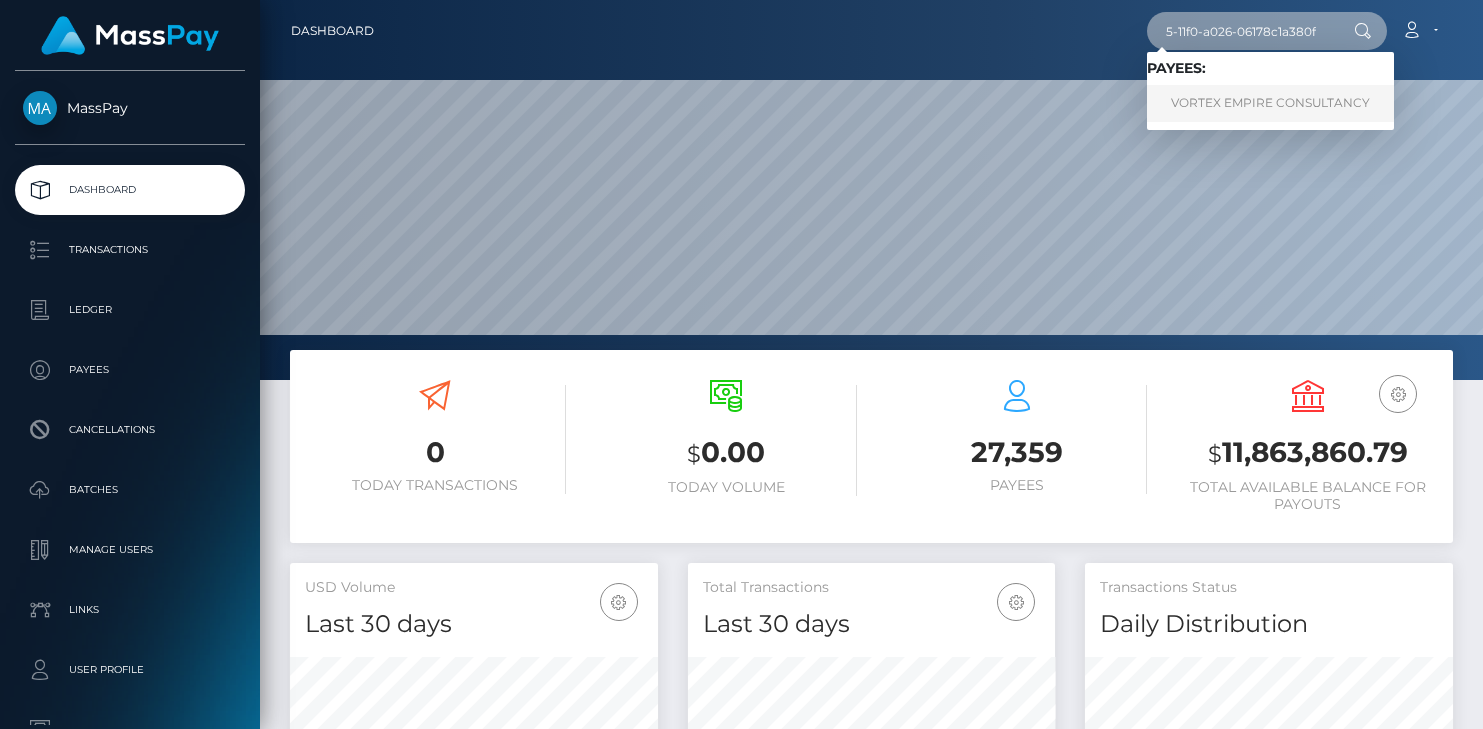 type on "256b1ddc-6765-11f0-a026-06178c1a380f" 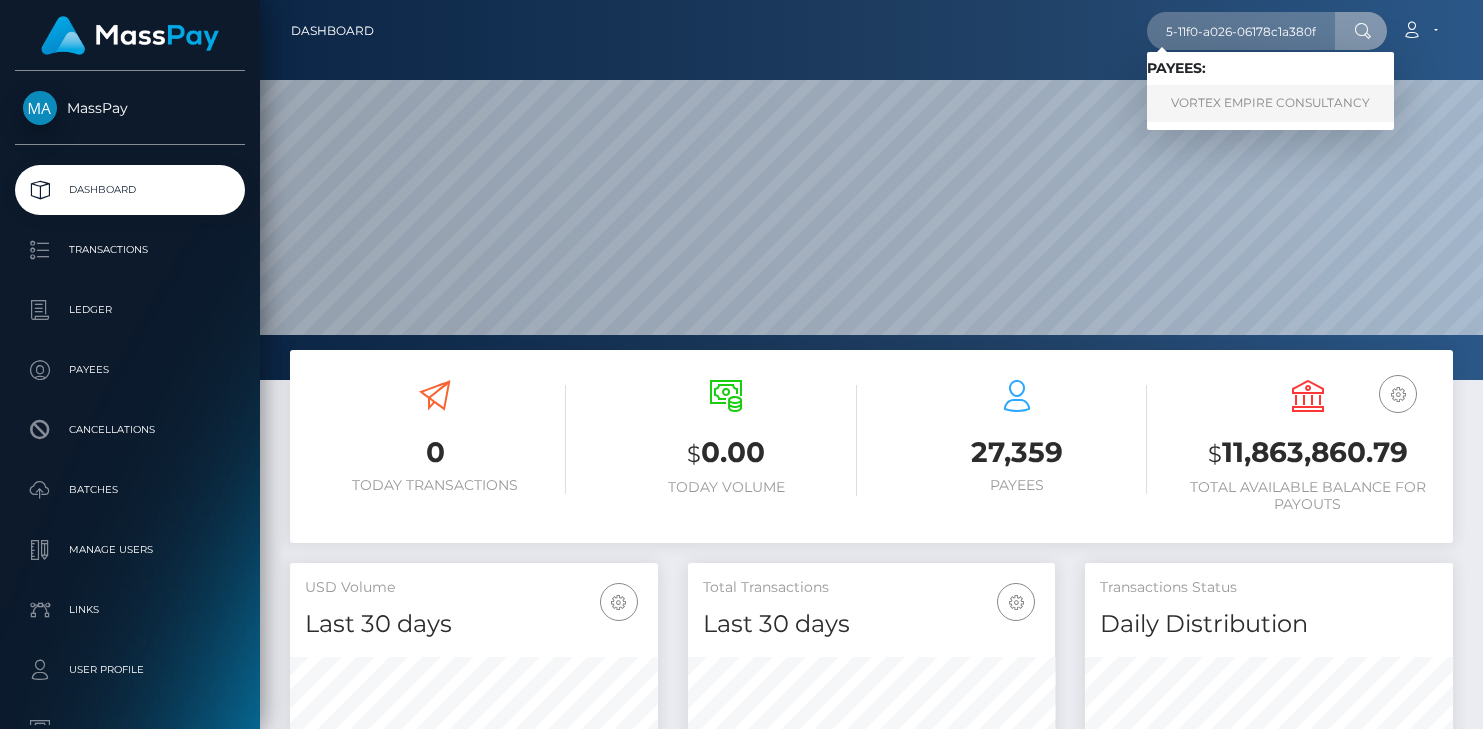 scroll, scrollTop: 0, scrollLeft: 0, axis: both 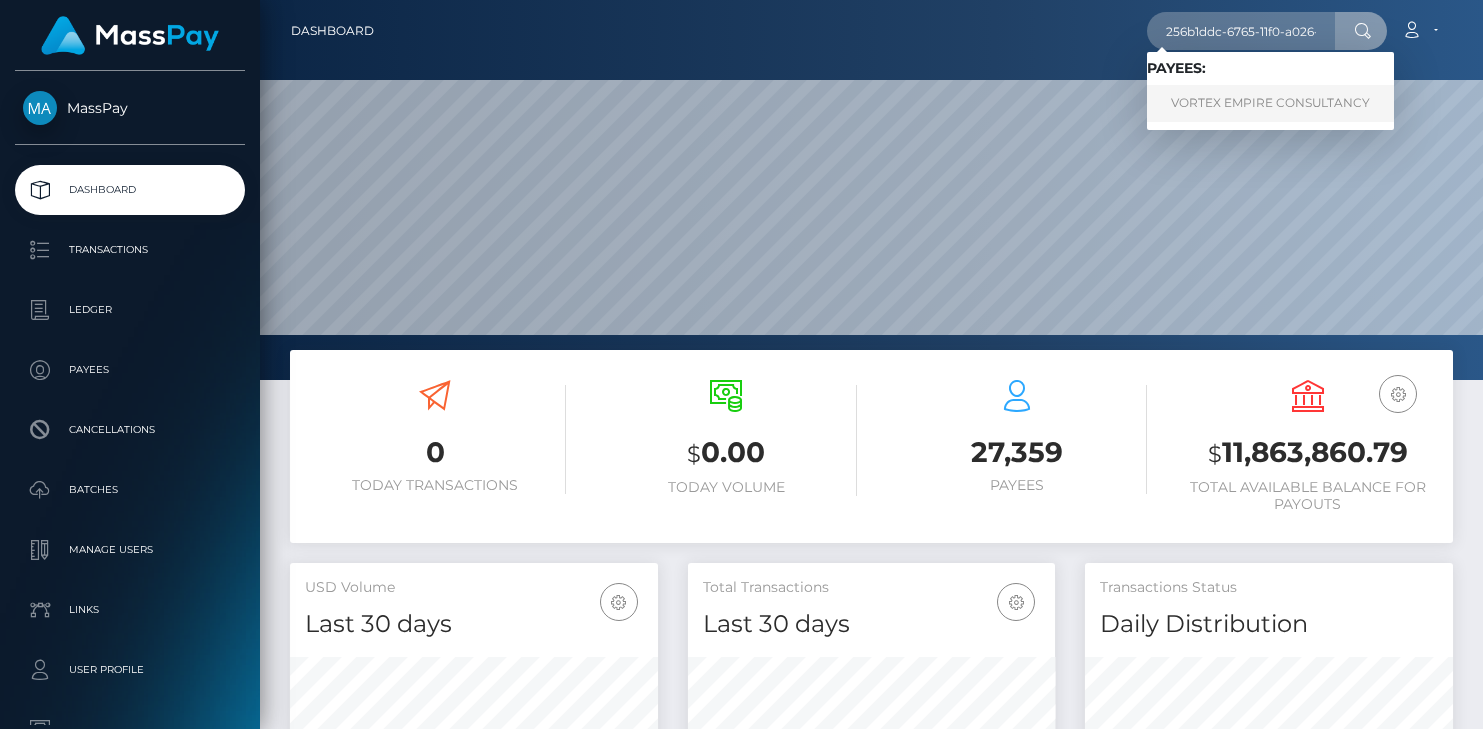 click on "VORTEX EMPIRE CONSULTANCY" at bounding box center (1270, 103) 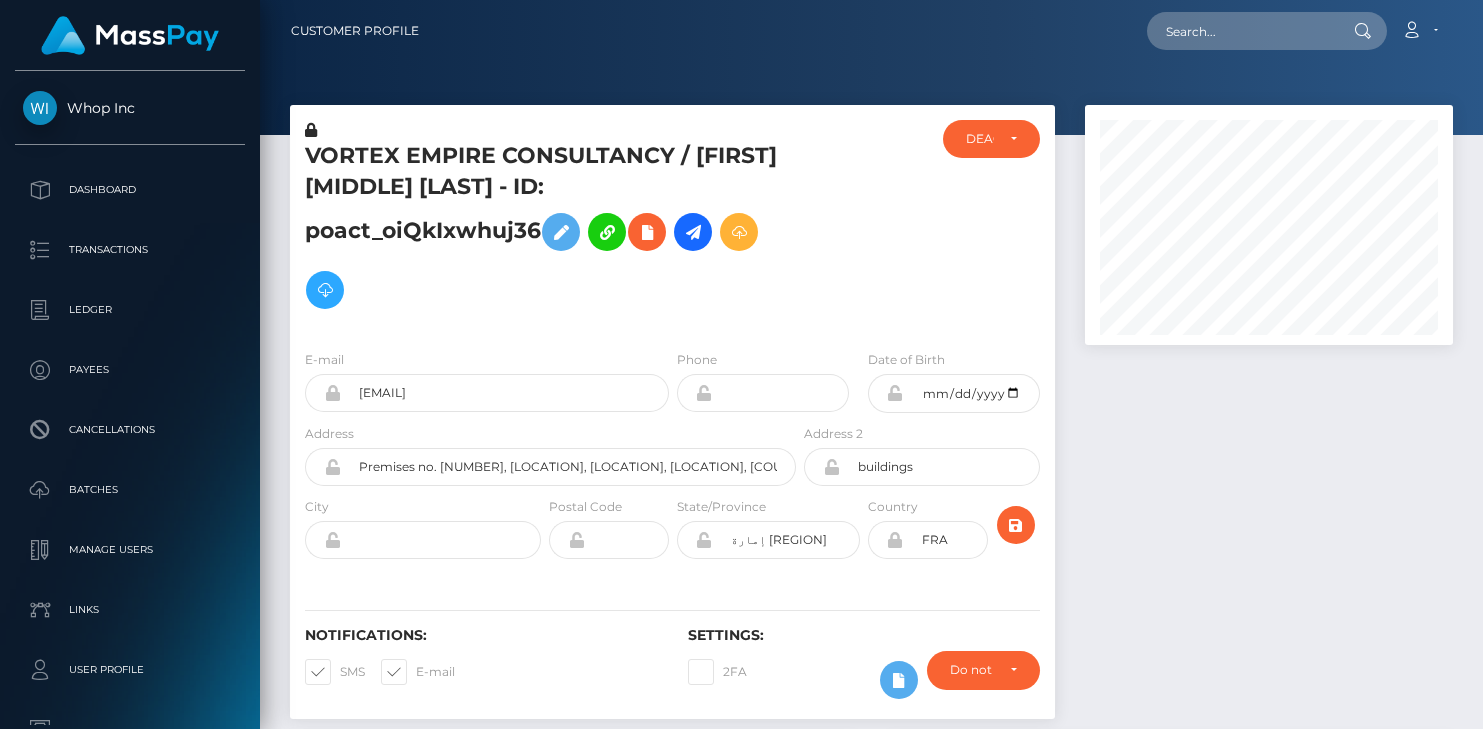 scroll, scrollTop: 0, scrollLeft: 0, axis: both 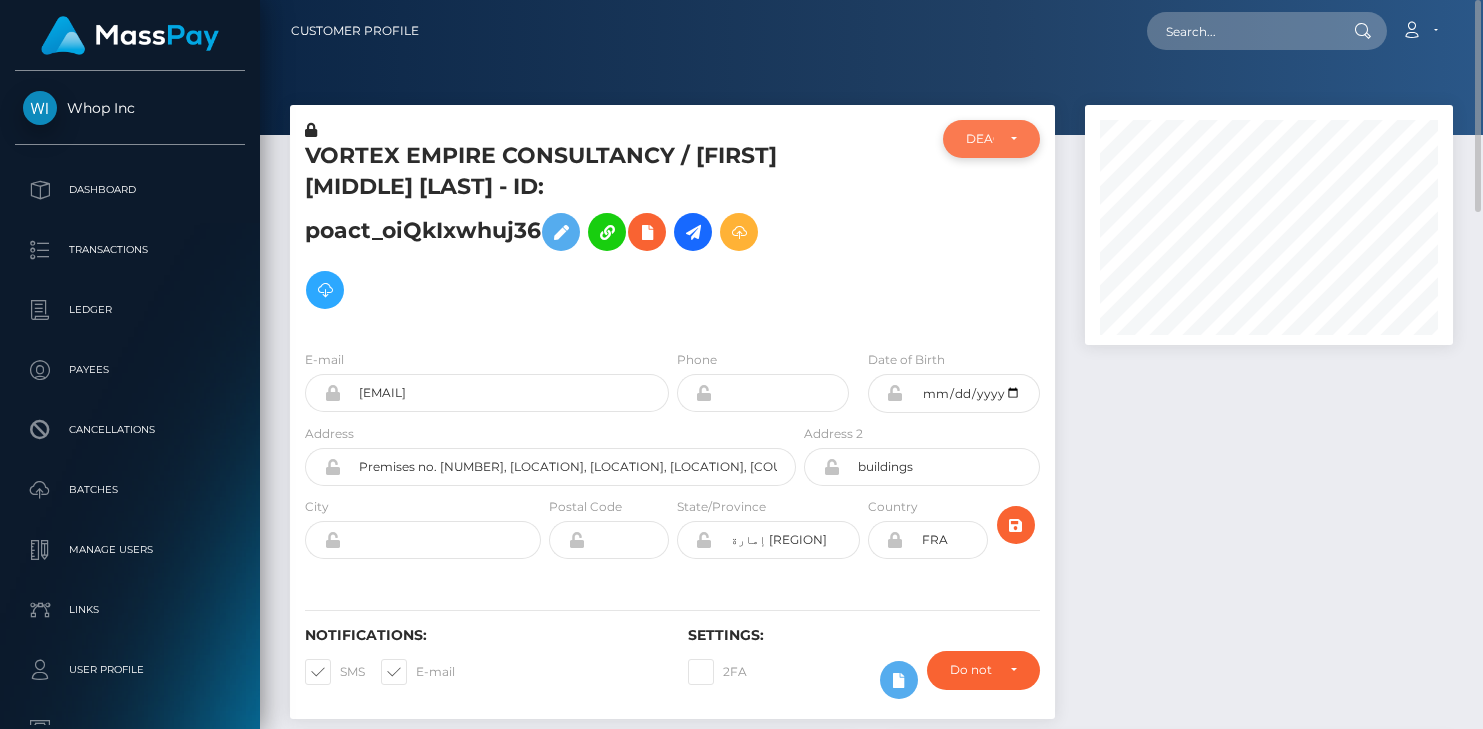 click on "DEACTIVE" at bounding box center [992, 139] 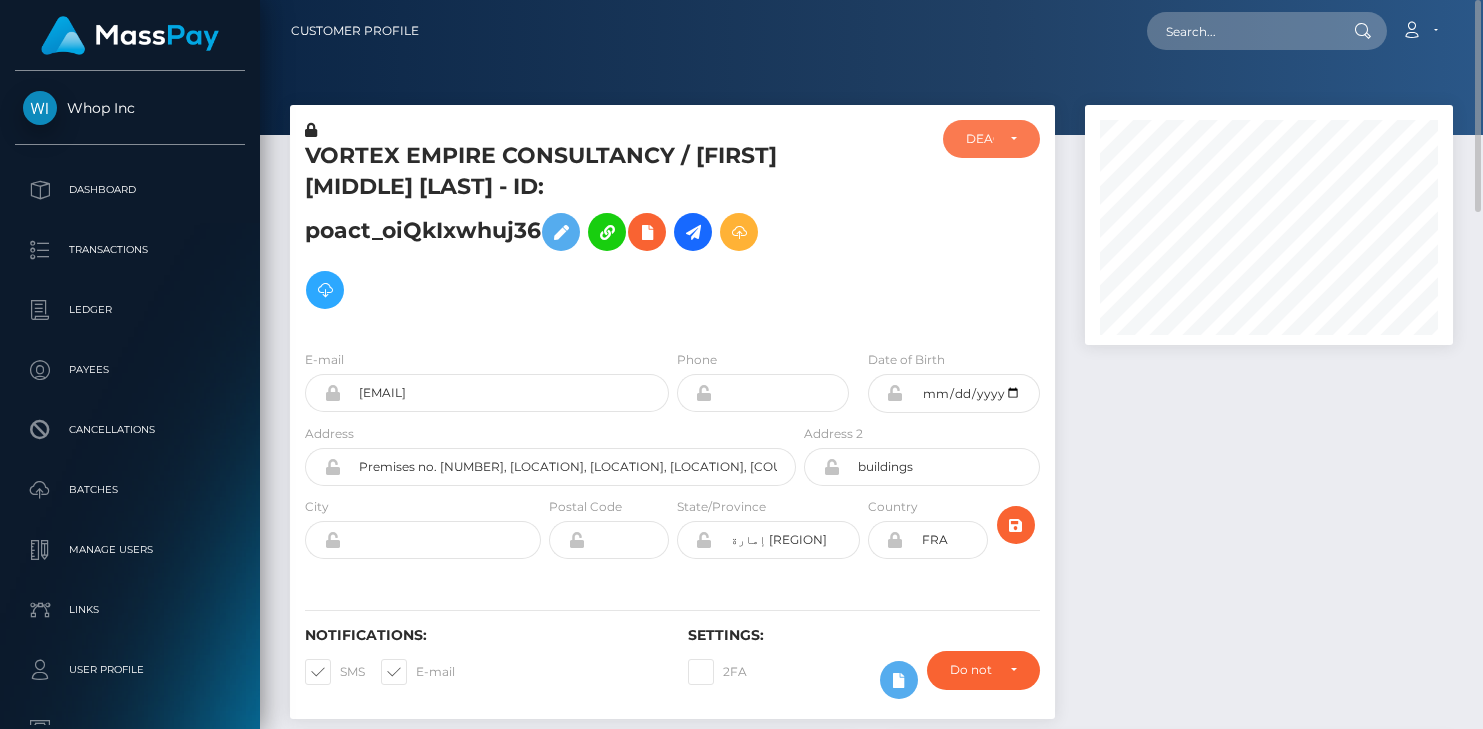 scroll, scrollTop: 240, scrollLeft: 367, axis: both 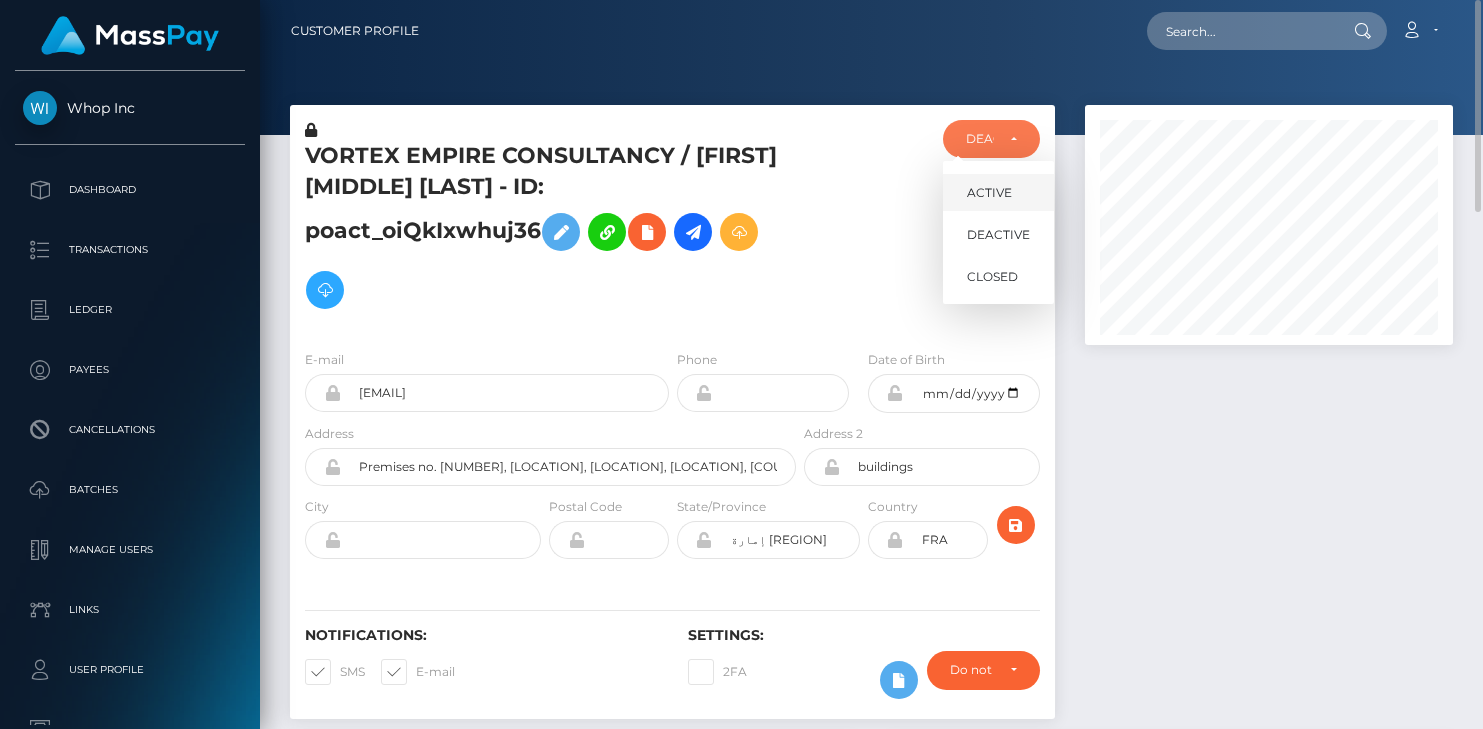 click on "ACTIVE" at bounding box center (998, 192) 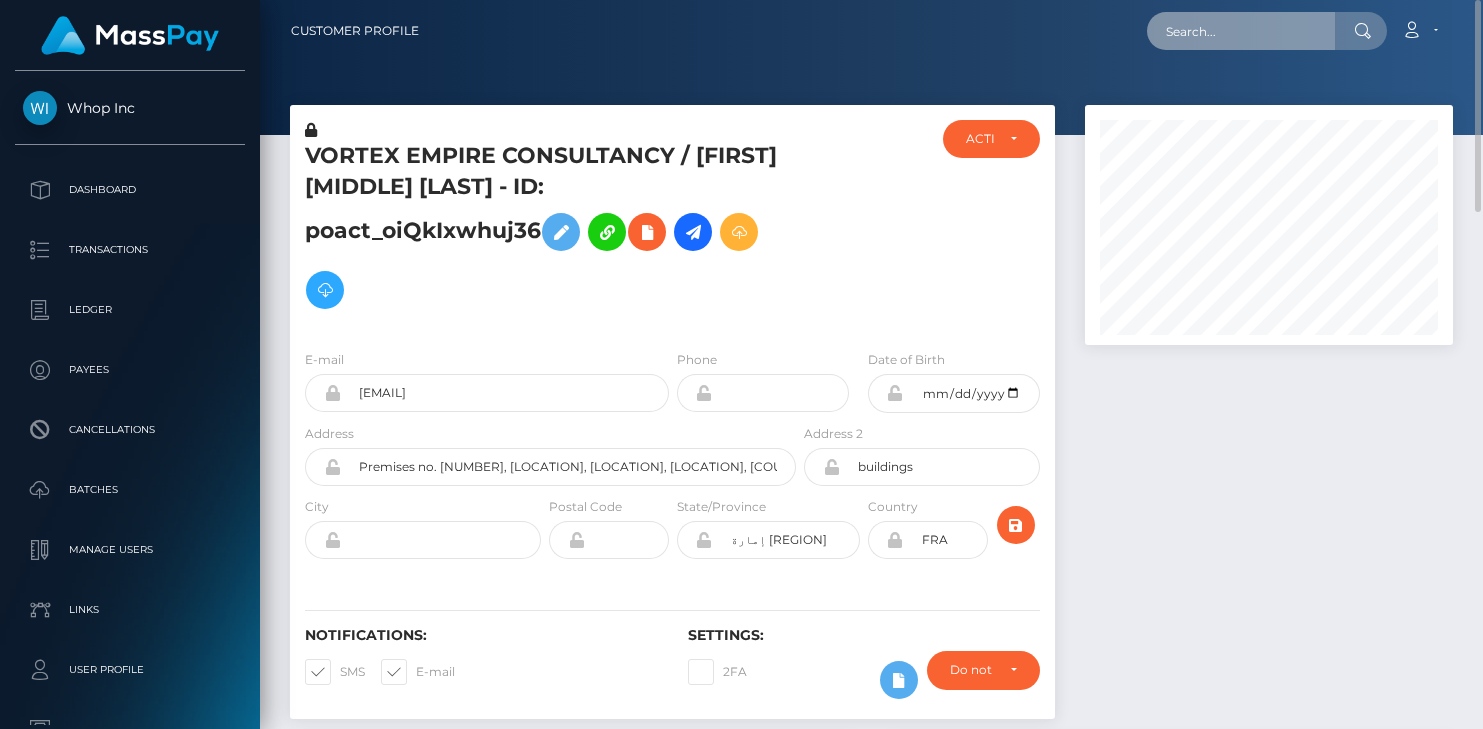 click at bounding box center (1241, 31) 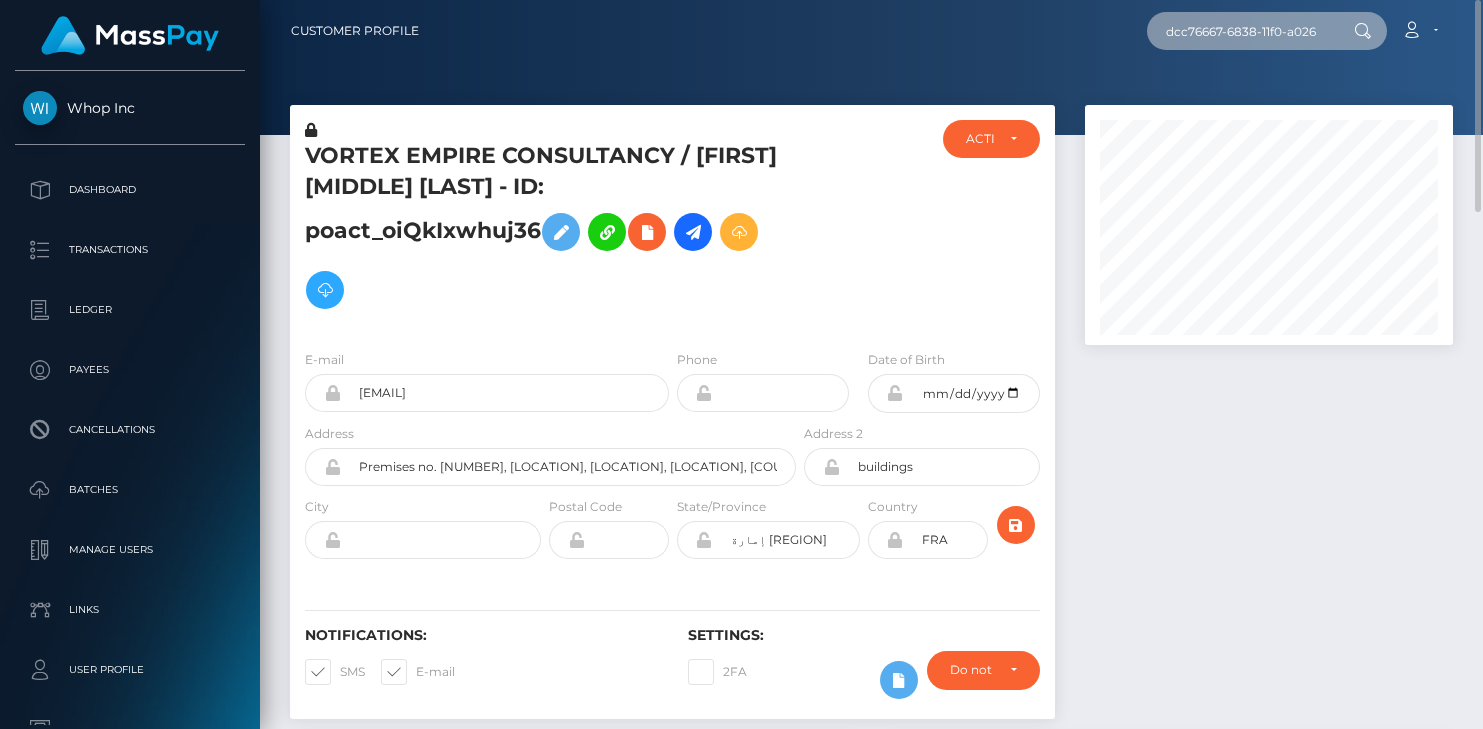 scroll, scrollTop: 0, scrollLeft: 85, axis: horizontal 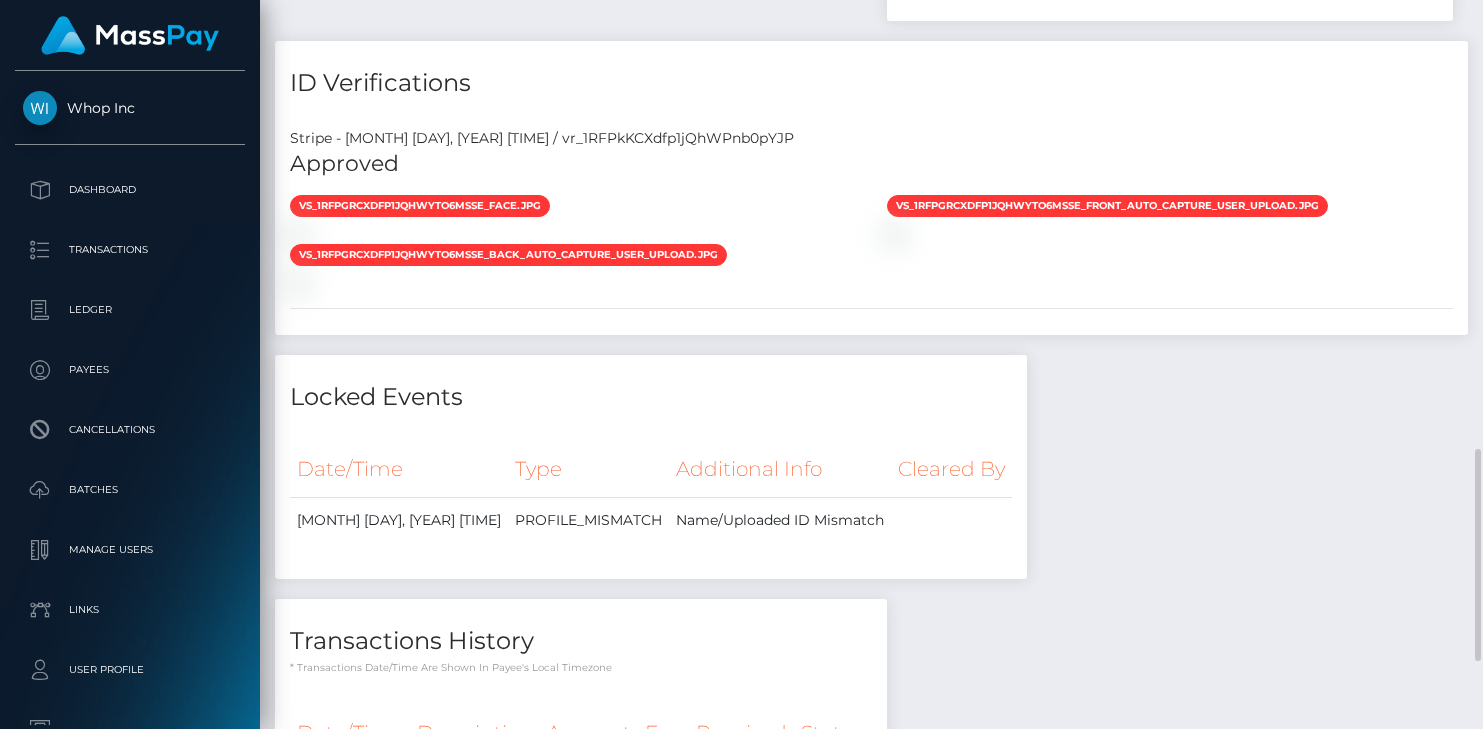 click on "Stripe
- July 23, 2025 01:34AM
/ vr_1RFPkKCXdfp1jQhWPnb0pYJP" at bounding box center (871, 138) 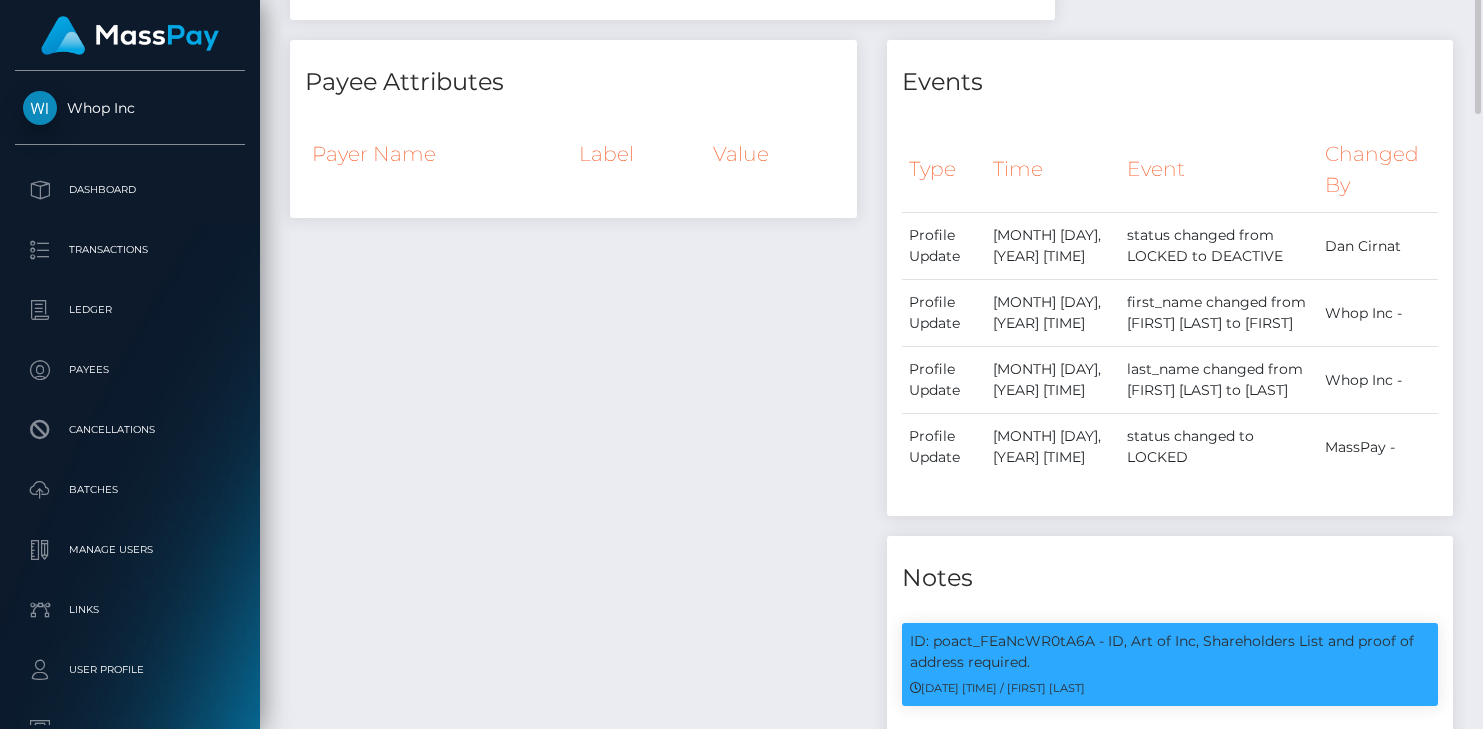 scroll, scrollTop: 466, scrollLeft: 0, axis: vertical 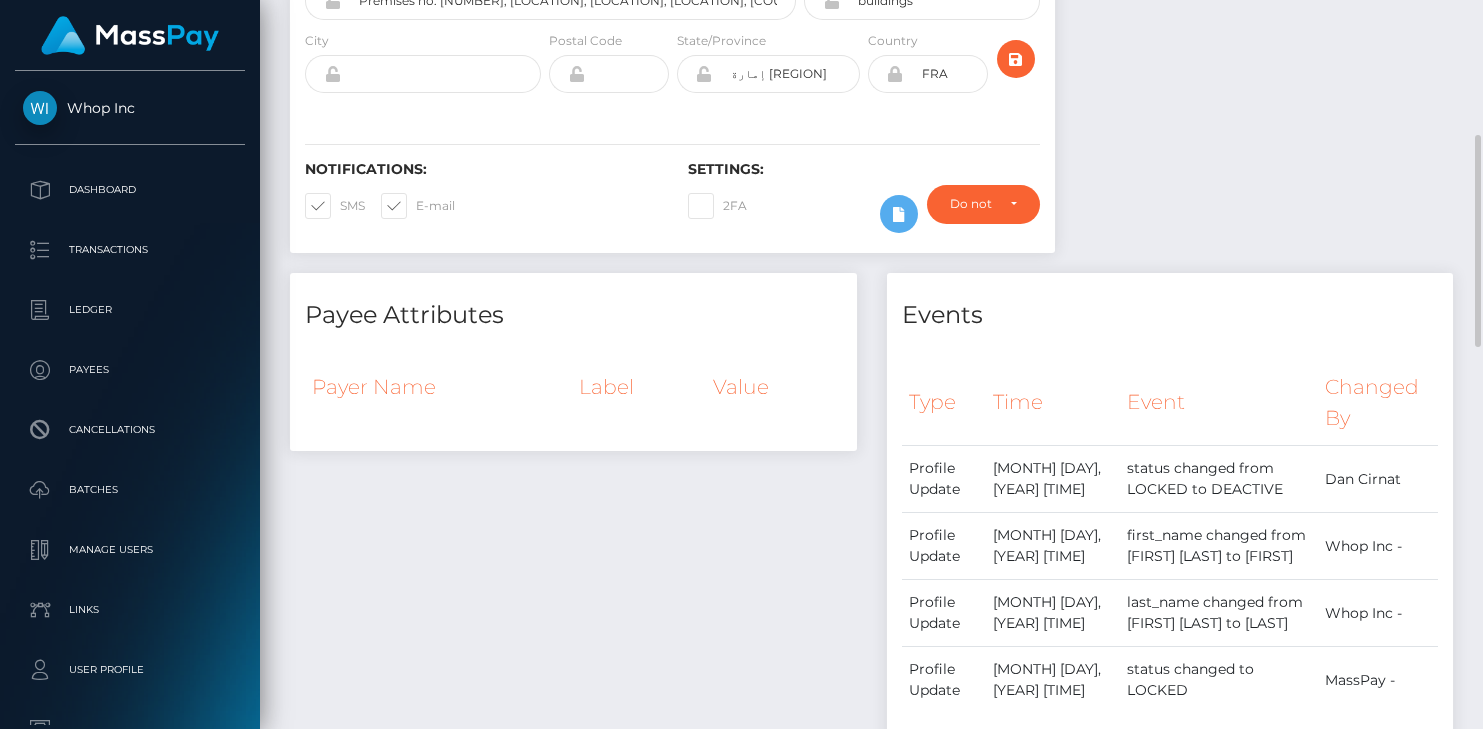 drag, startPoint x: 501, startPoint y: 312, endPoint x: 297, endPoint y: 166, distance: 250.86252 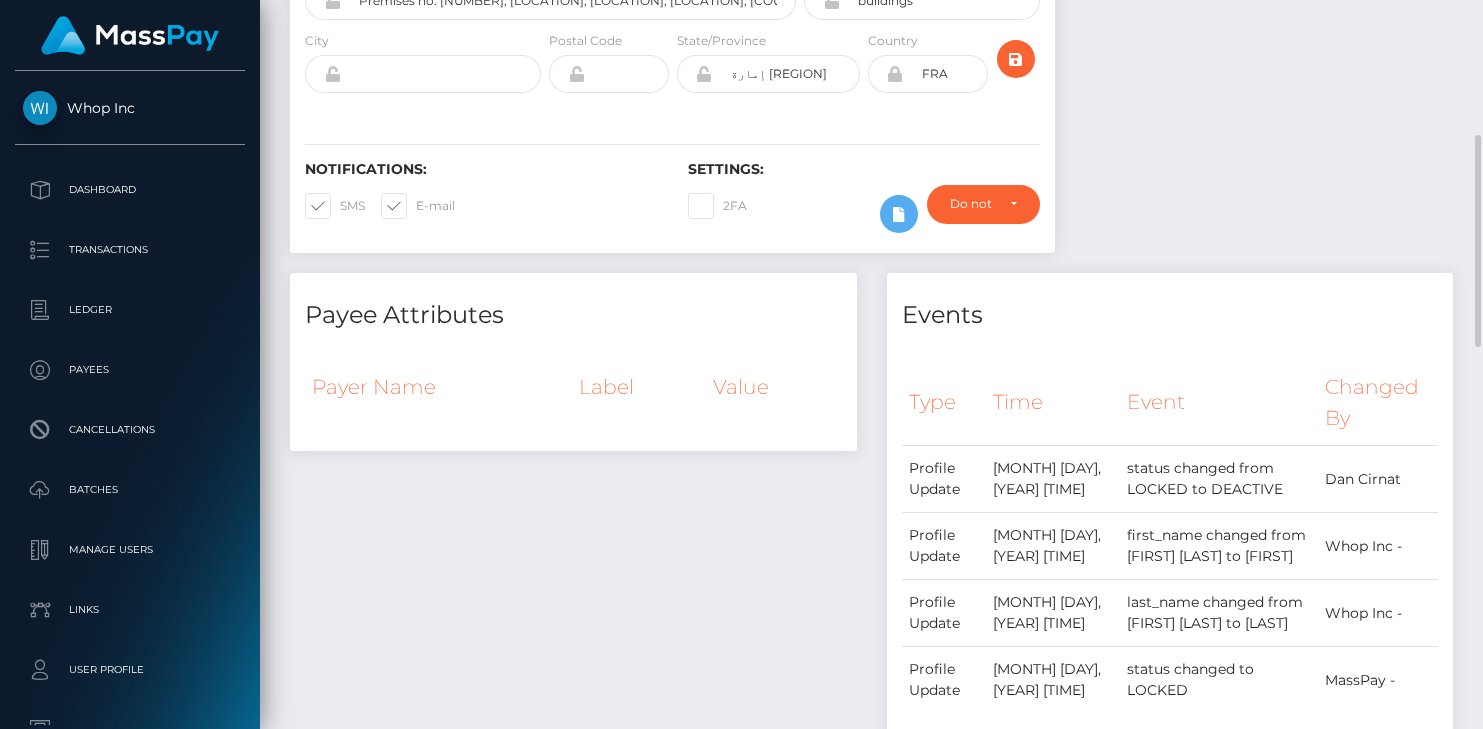 click on "VORTEX EMPIRE CONSULTANCY / Mathieu Bernard Jean-Noël RIVIERE
- ID: poact_oiQkIxwhuj36" at bounding box center (871, 838) 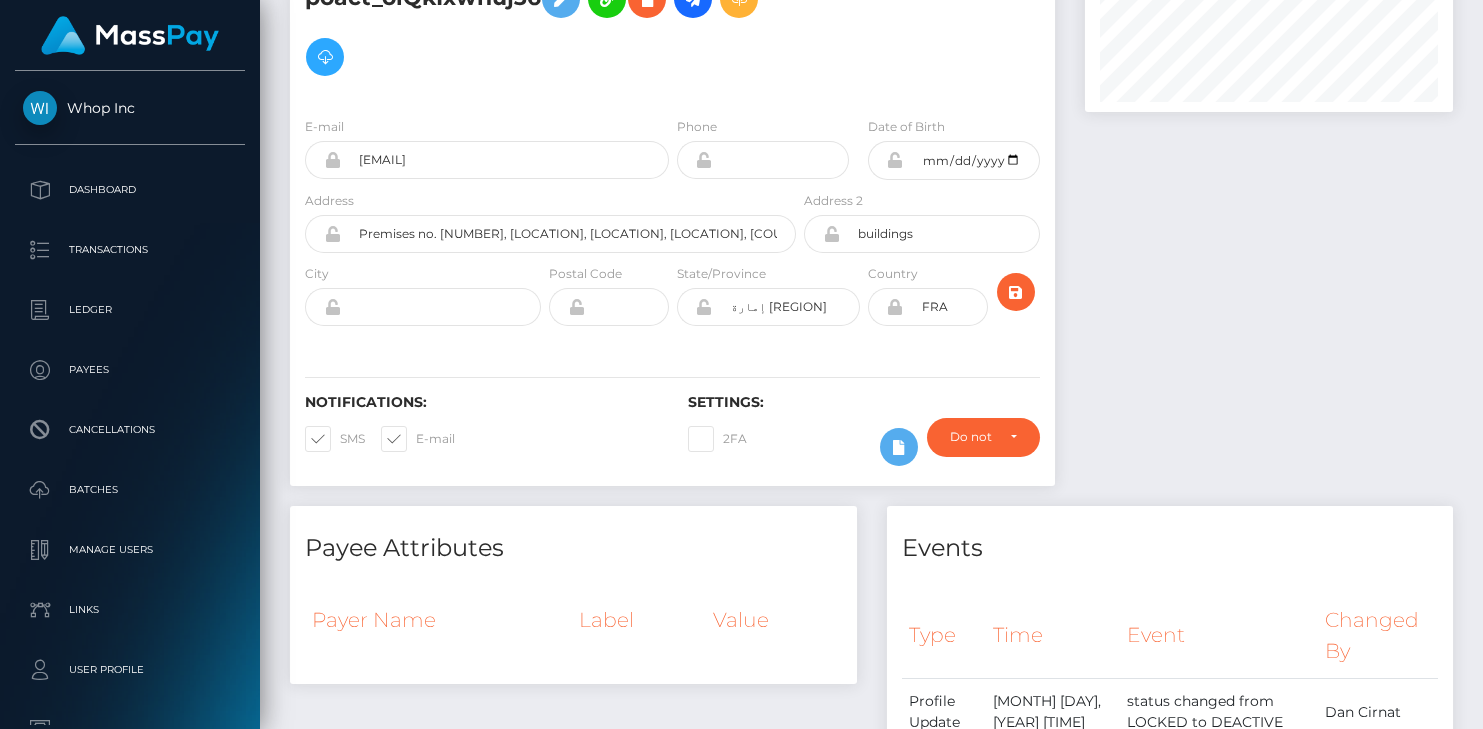 scroll, scrollTop: 0, scrollLeft: 0, axis: both 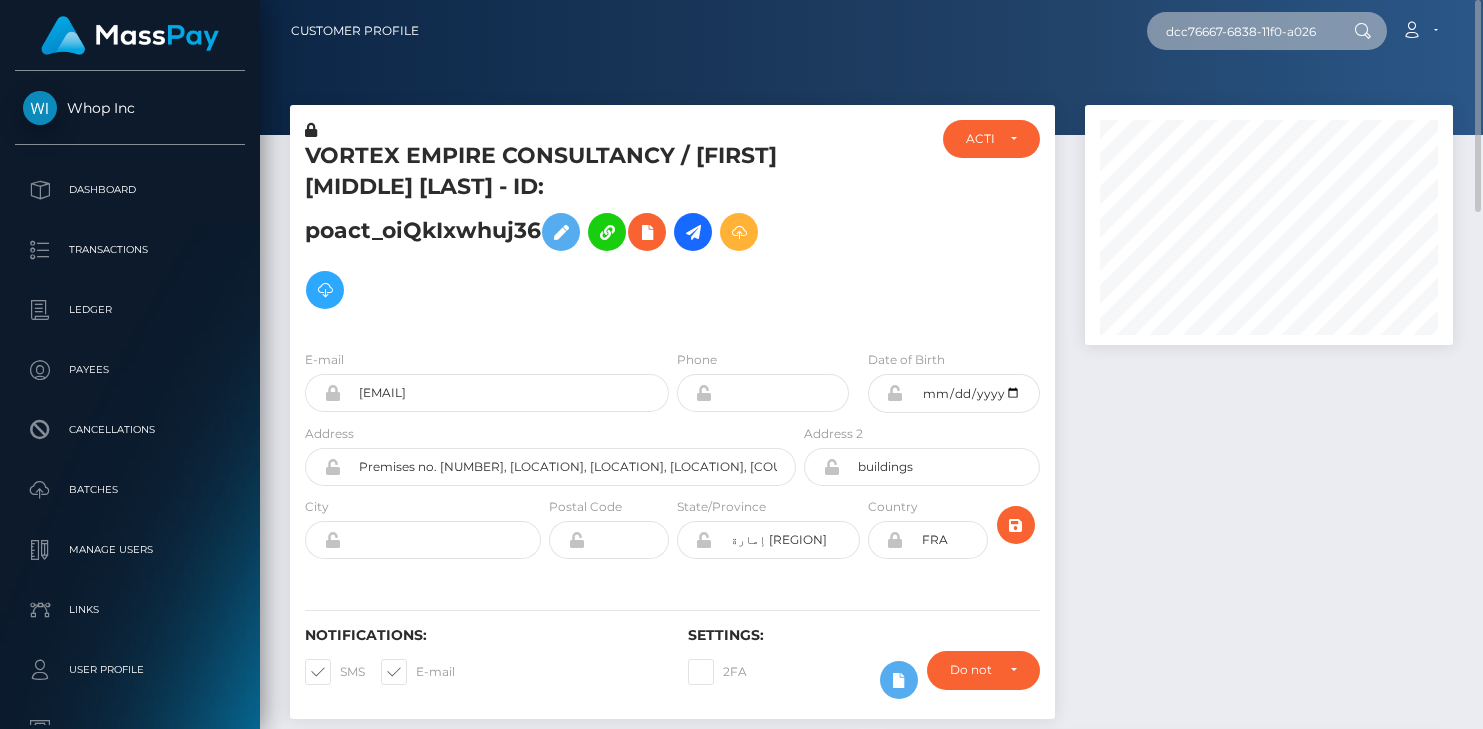 click on "dcc76667-6838-11f0-a026-06178c1a380f" at bounding box center (1241, 31) 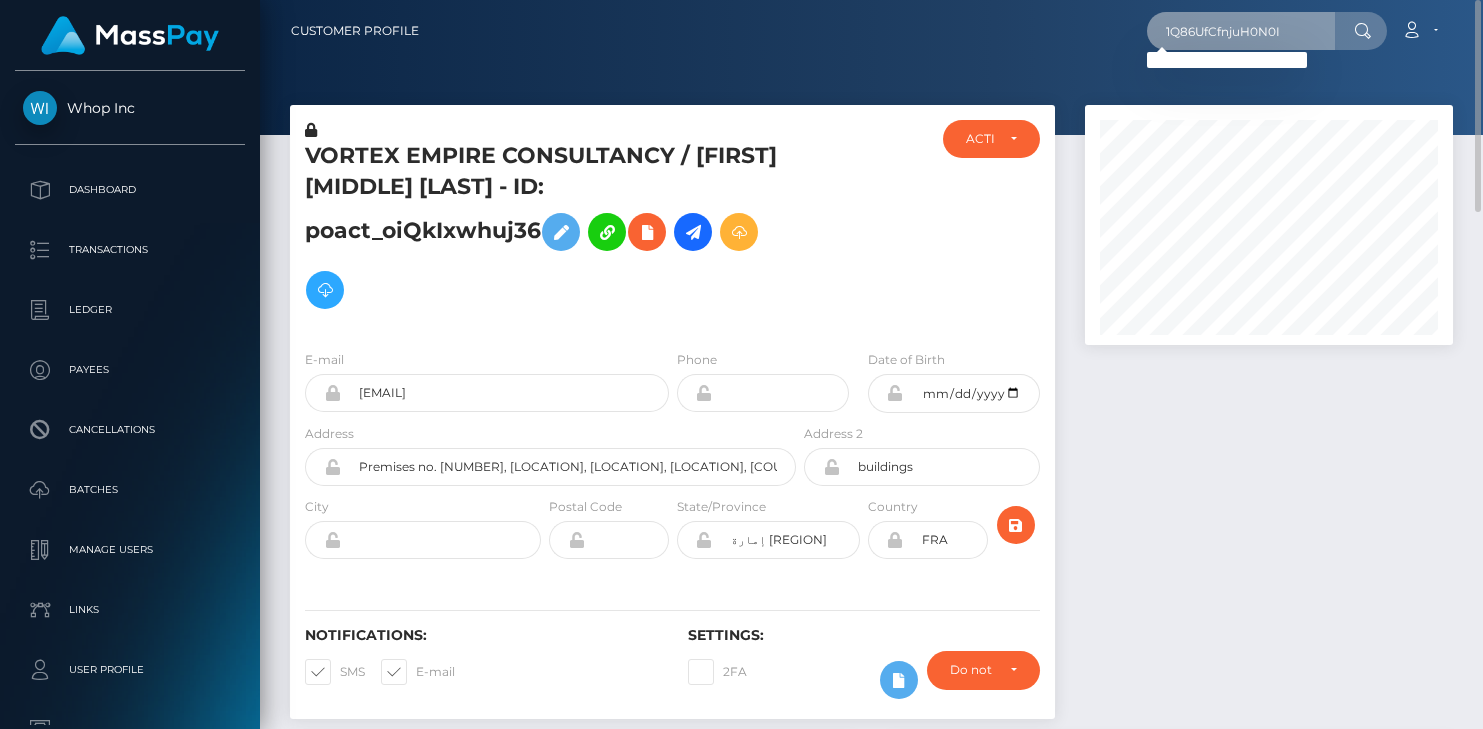 click on "1Q86UfCfnjuH0N0I" at bounding box center (1241, 31) 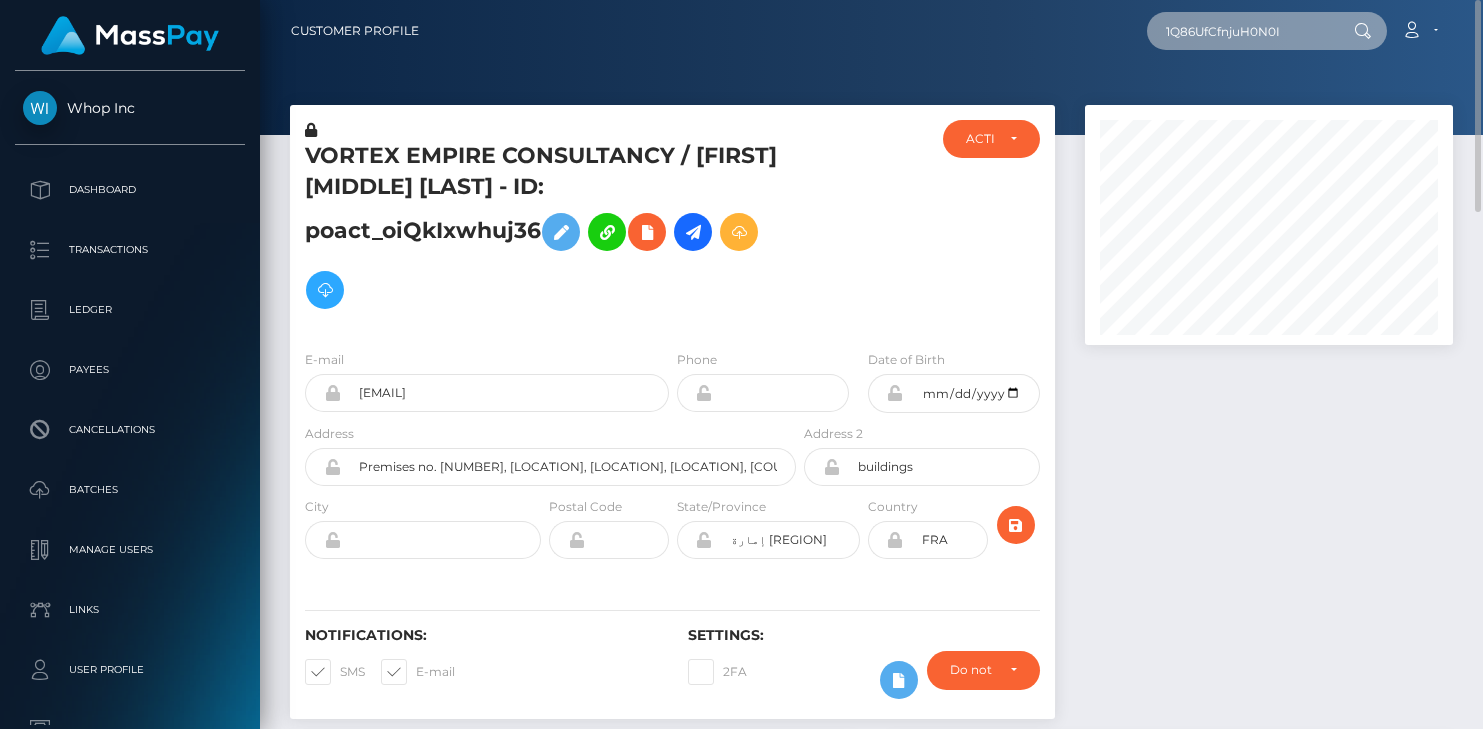 click on "1Q86UfCfnjuH0N0I" at bounding box center [1241, 31] 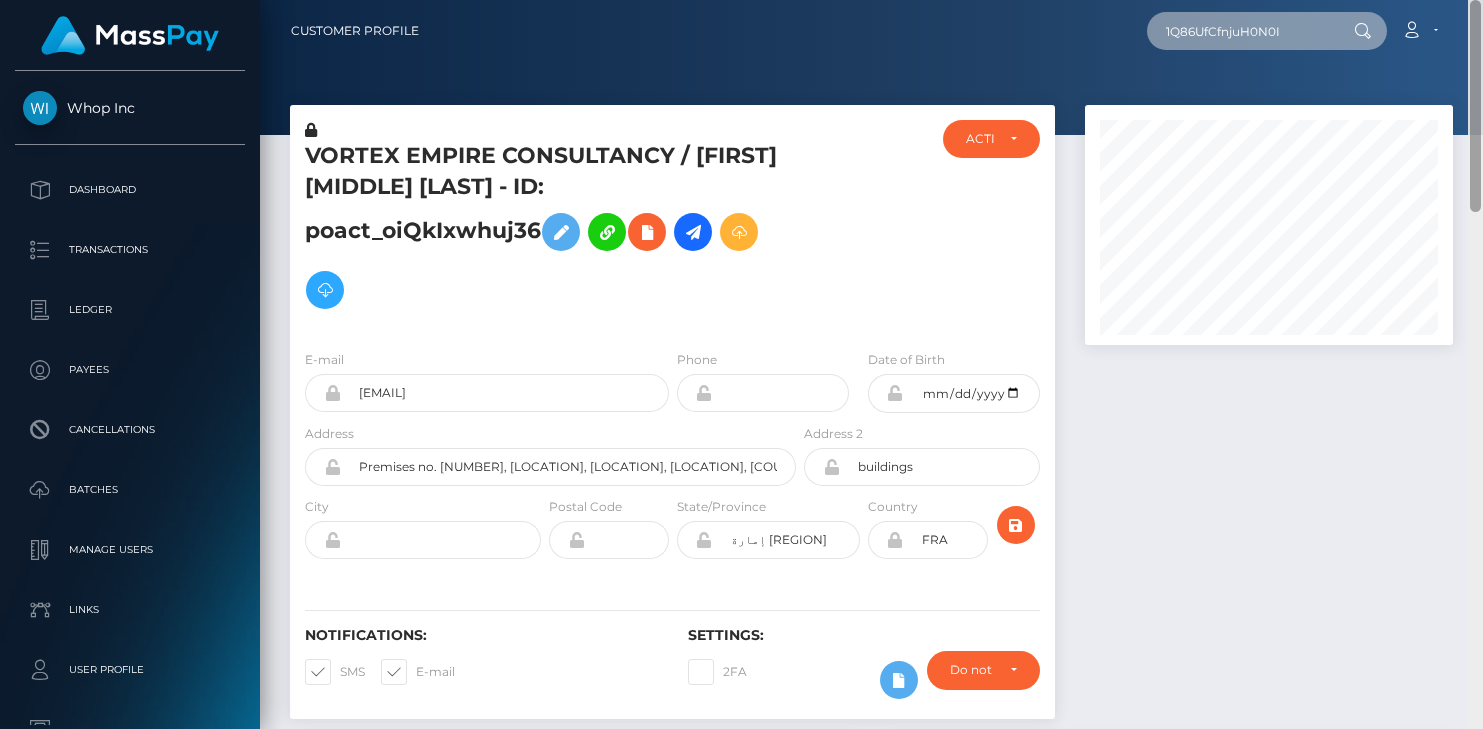 paste on "dcc76667-6838-11f0-a026-06178c1a380f" 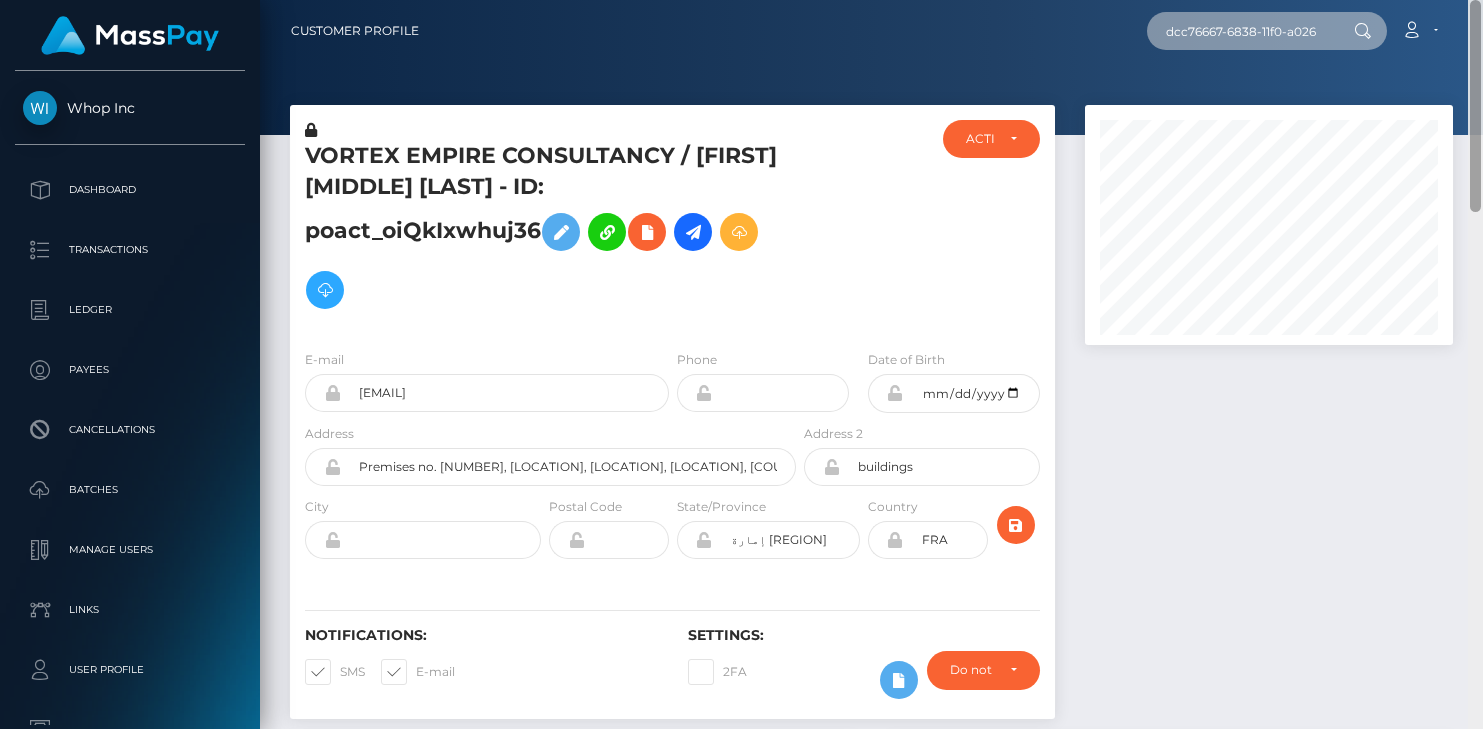 scroll, scrollTop: 0, scrollLeft: 85, axis: horizontal 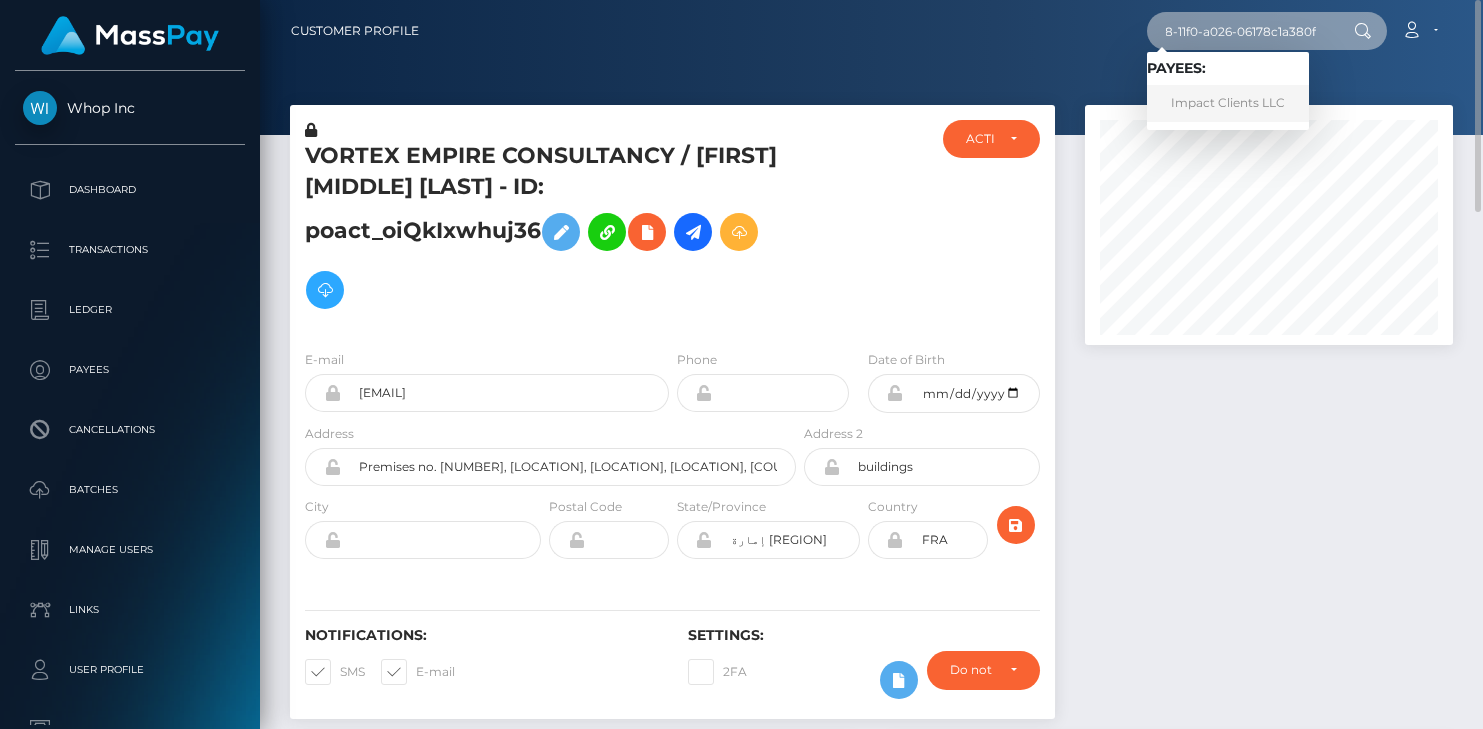 type on "dcc76667-6838-11f0-a026-06178c1a380f" 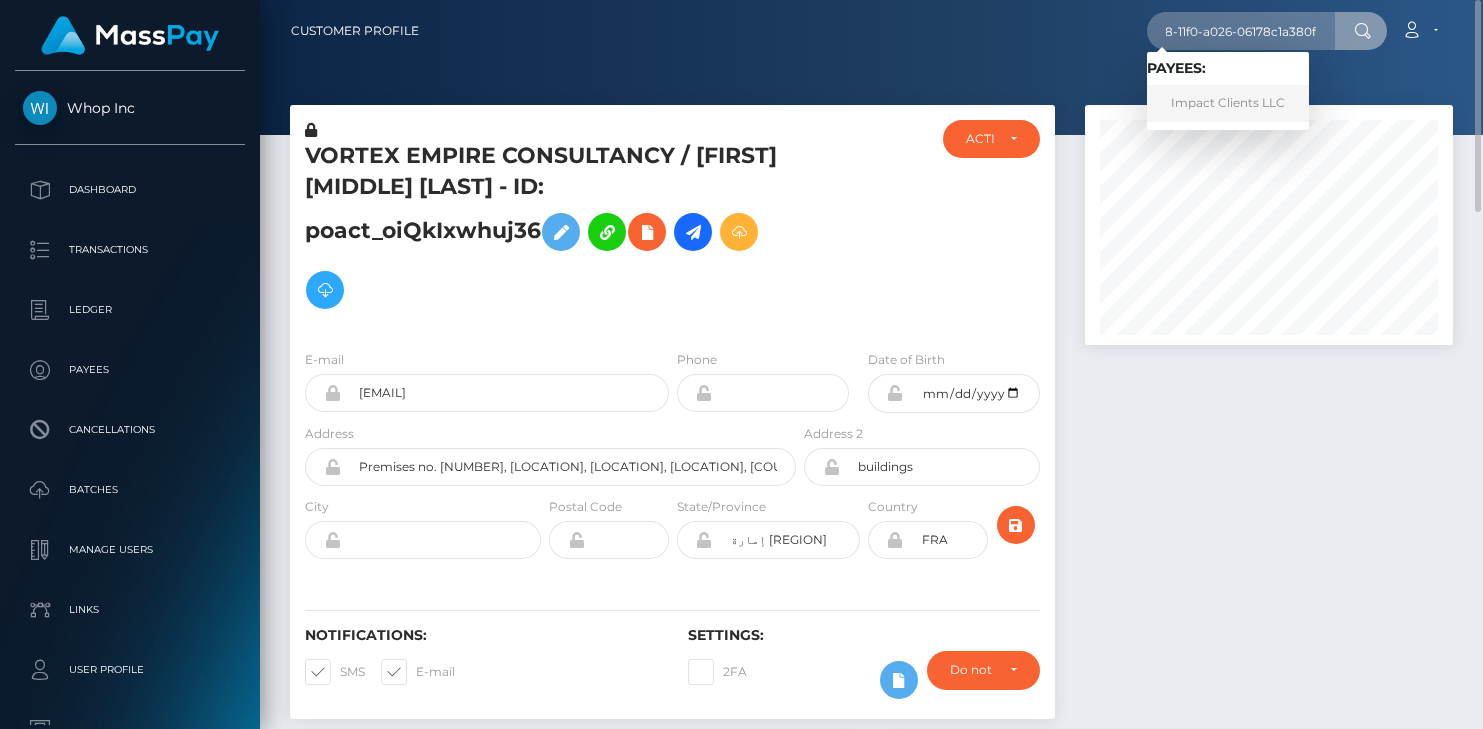 click on "Impact Clients LLC" at bounding box center [1228, 103] 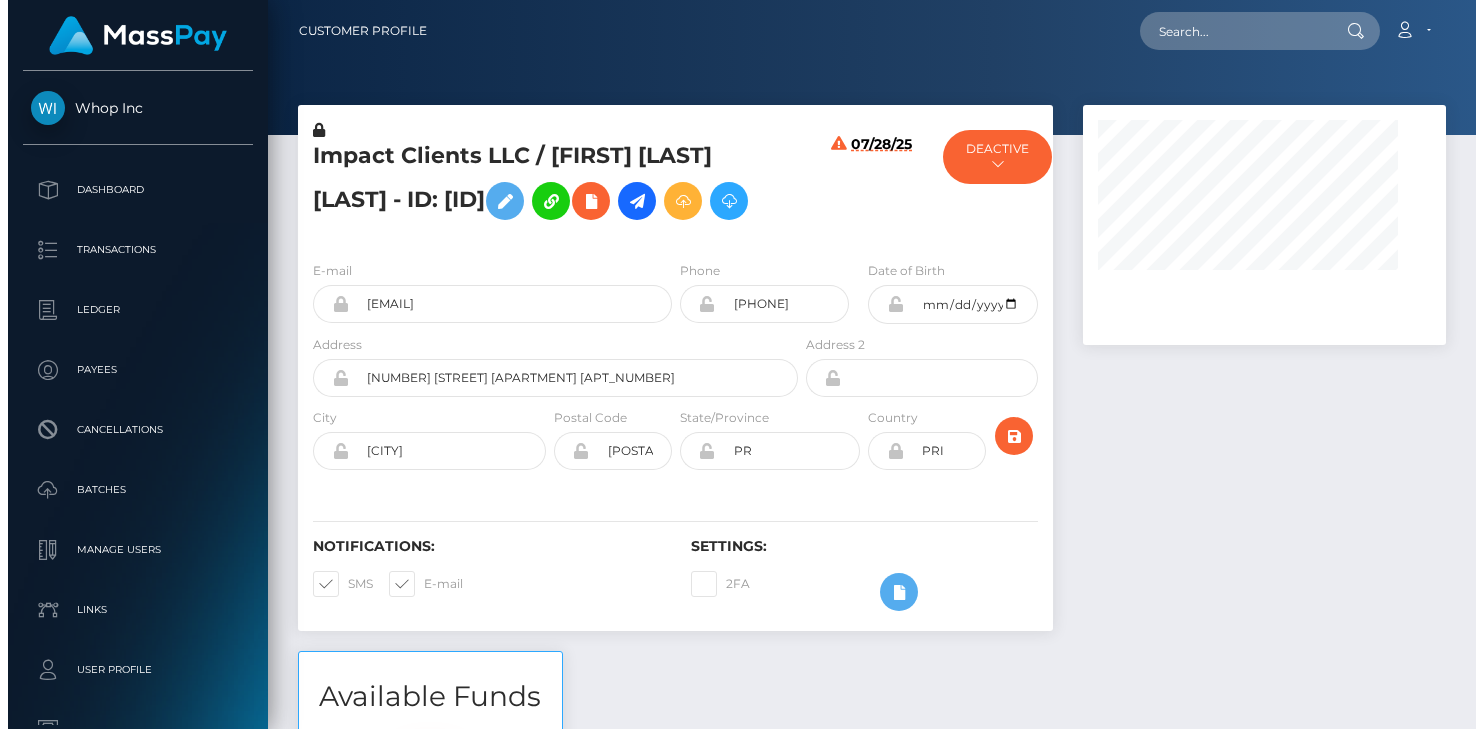 scroll, scrollTop: 0, scrollLeft: 0, axis: both 